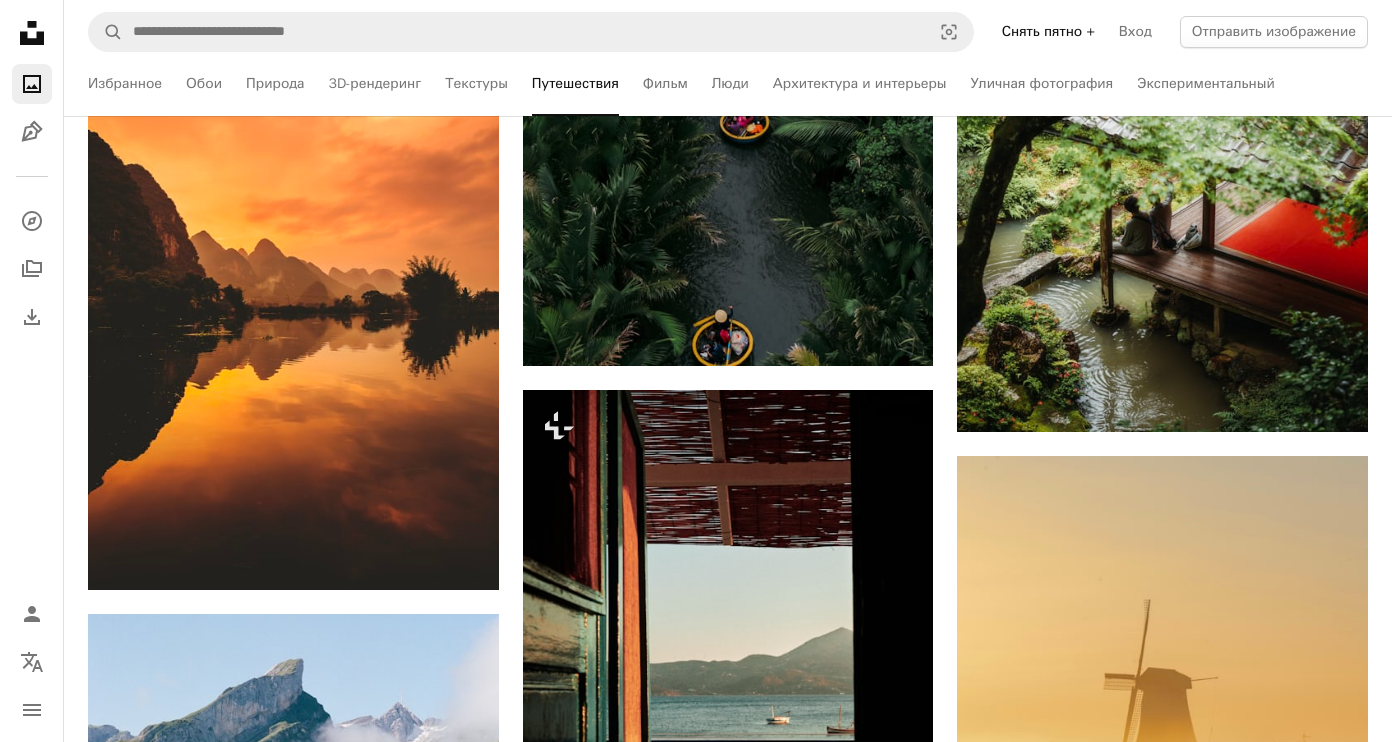 scroll, scrollTop: 29436, scrollLeft: 0, axis: vertical 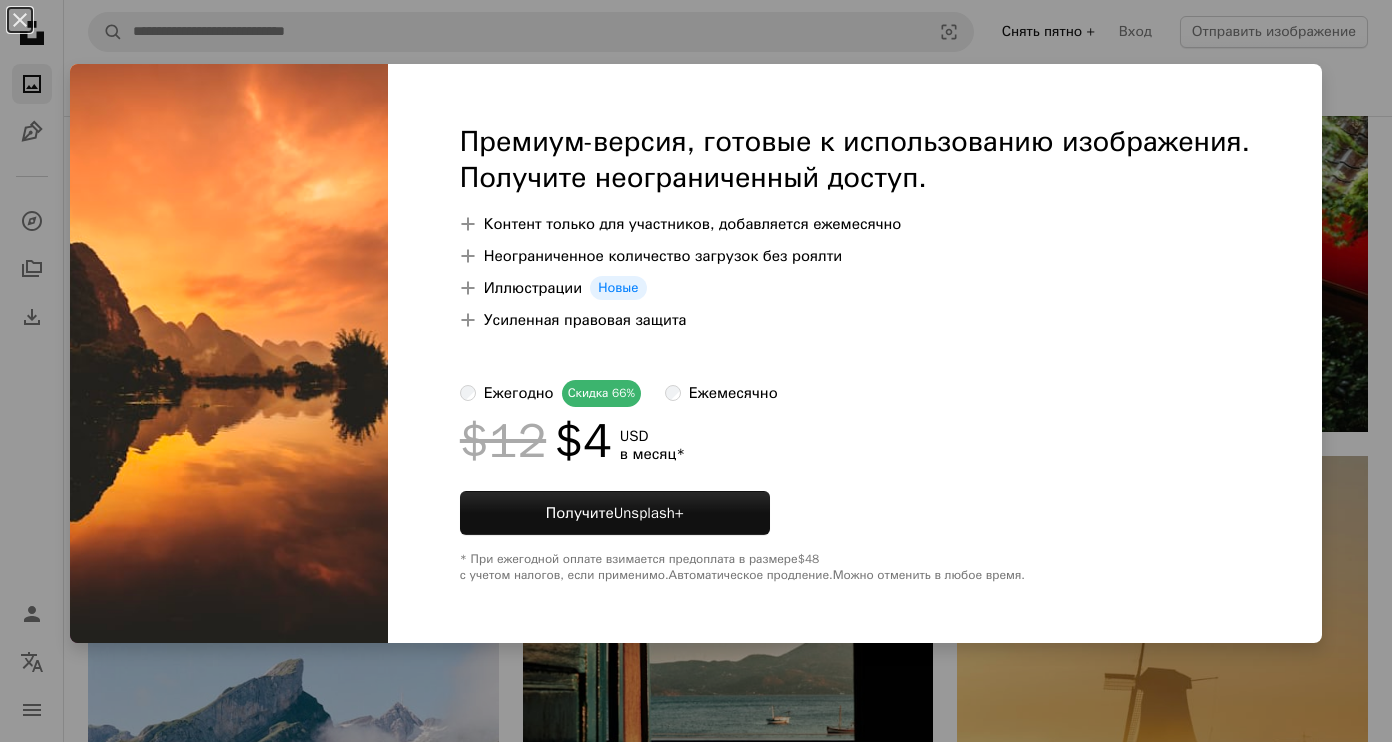 click on "An X shape Премиум-версия, готовые к использованию изображения. Получите неограниченный доступ. A plus sign Контент только для участников, добавляется ежемесячно A plus sign Неограниченное количество загрузок без роялти A plus sign Иллюстрации  Новые A plus sign Усиленная правовая защита ежегодно Скидка 66% ежемесячно $12   $4 USD  в месяц * Получите  Unsplash+ * При ежегодной оплате взимается предоплата в размере  $48  с учетом налогов, если применимо.  Автоматическое продление.  Можно отменить в любое время." at bounding box center (696, 371) 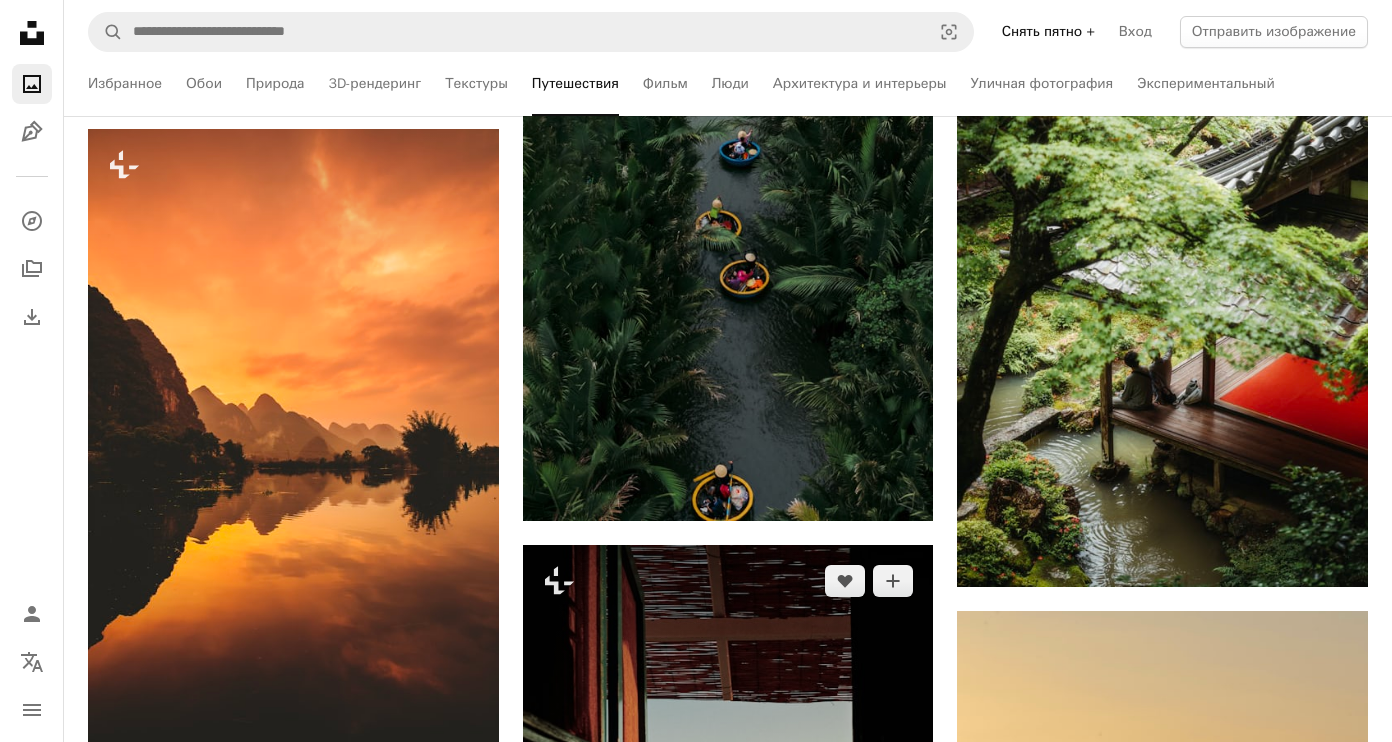 scroll, scrollTop: 29280, scrollLeft: 0, axis: vertical 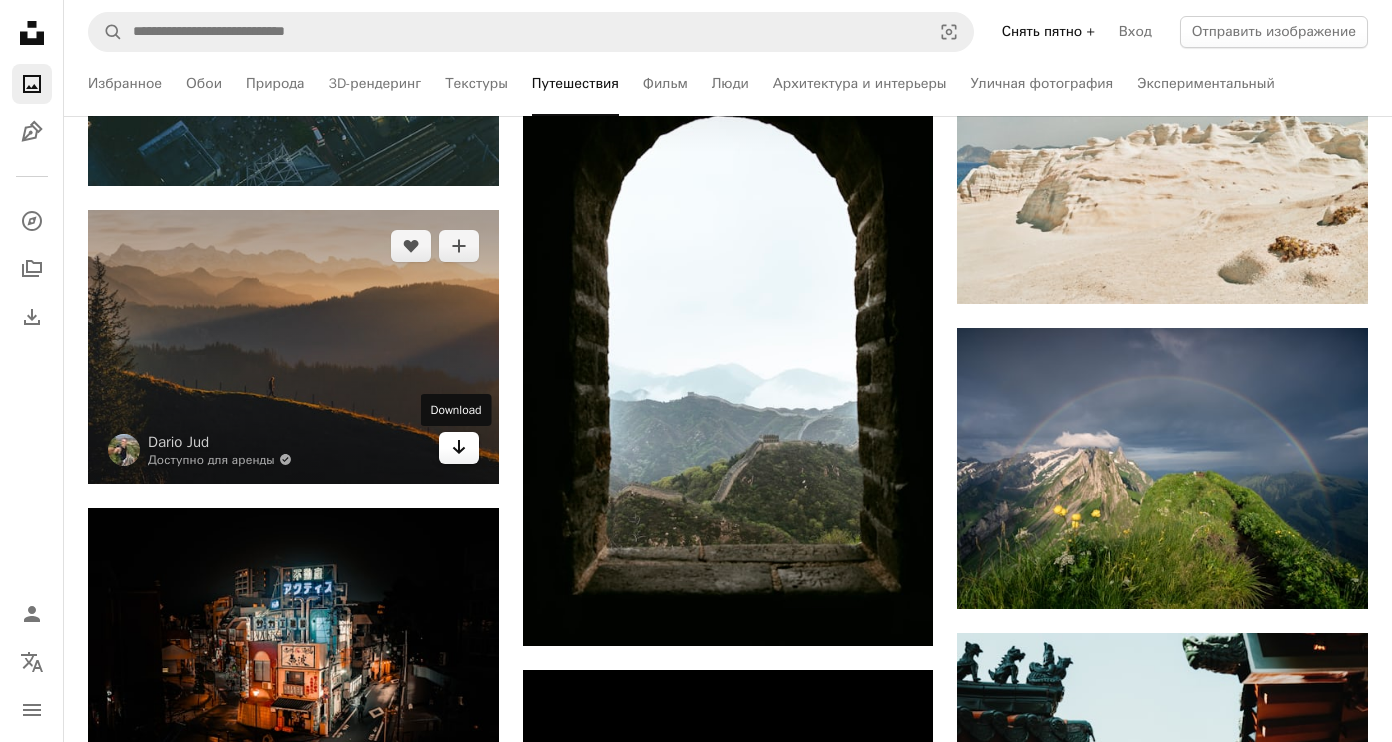 click 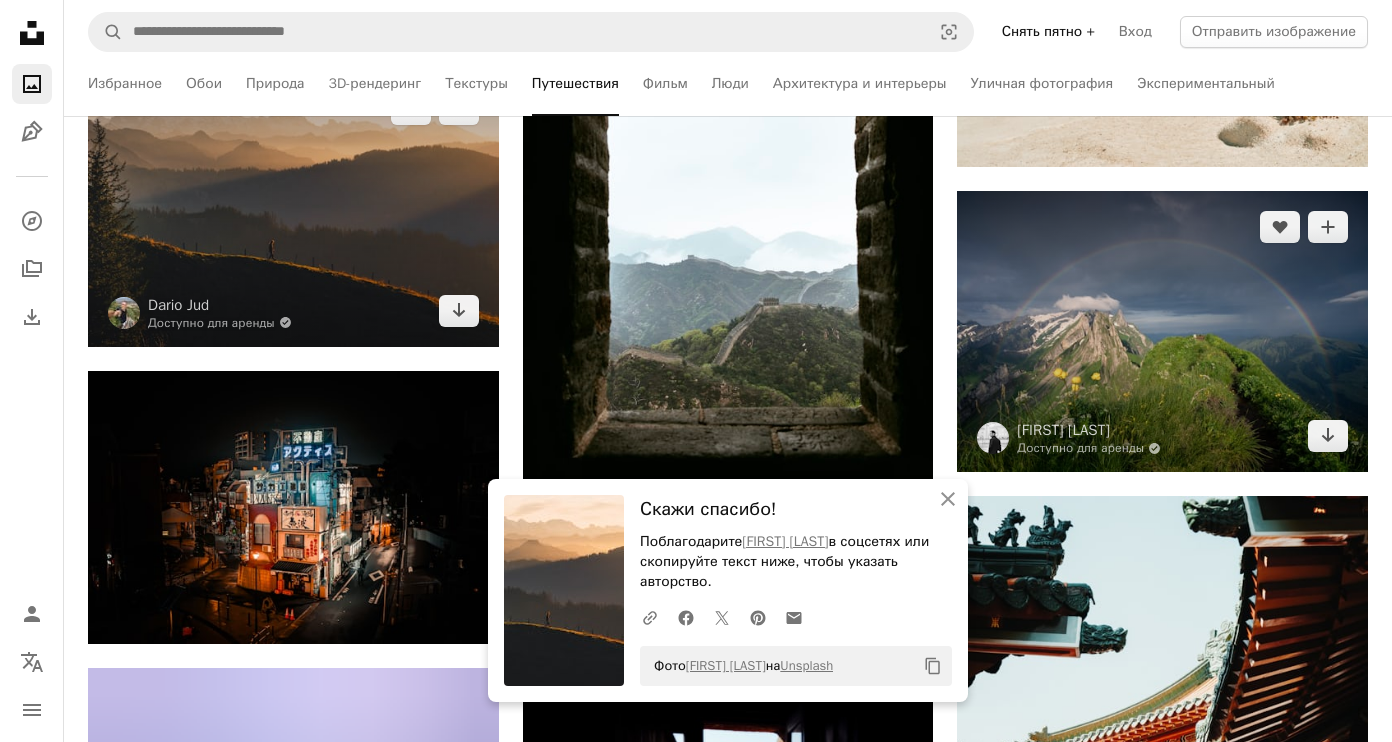 scroll, scrollTop: 38371, scrollLeft: 0, axis: vertical 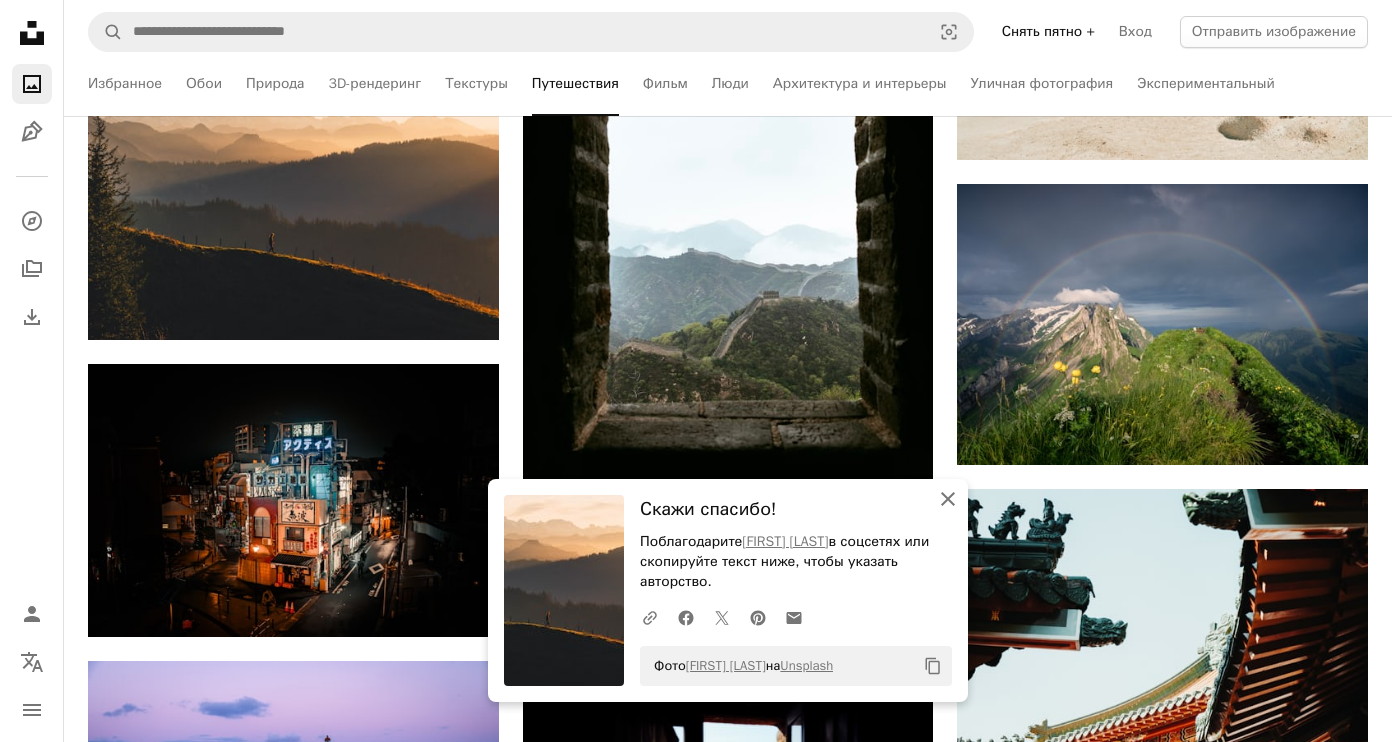 click on "An X shape" 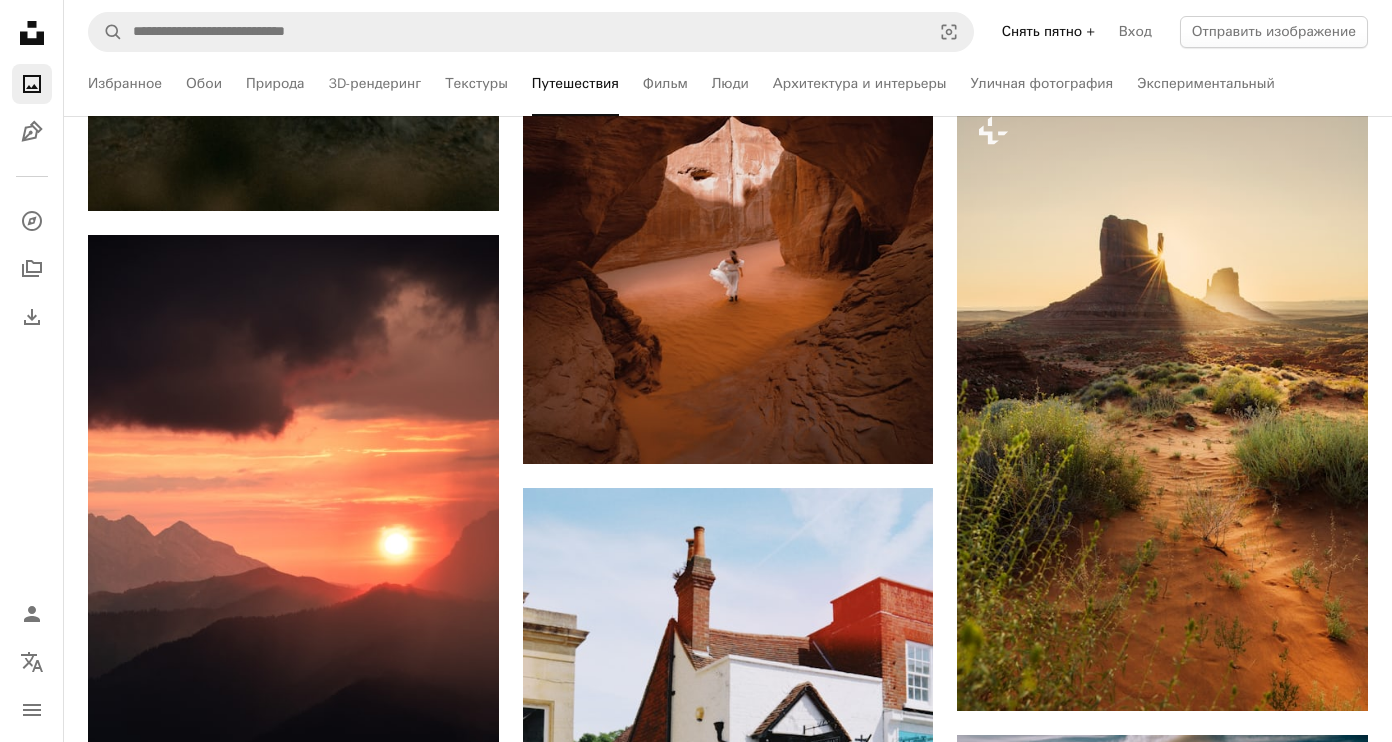 scroll, scrollTop: 41009, scrollLeft: 0, axis: vertical 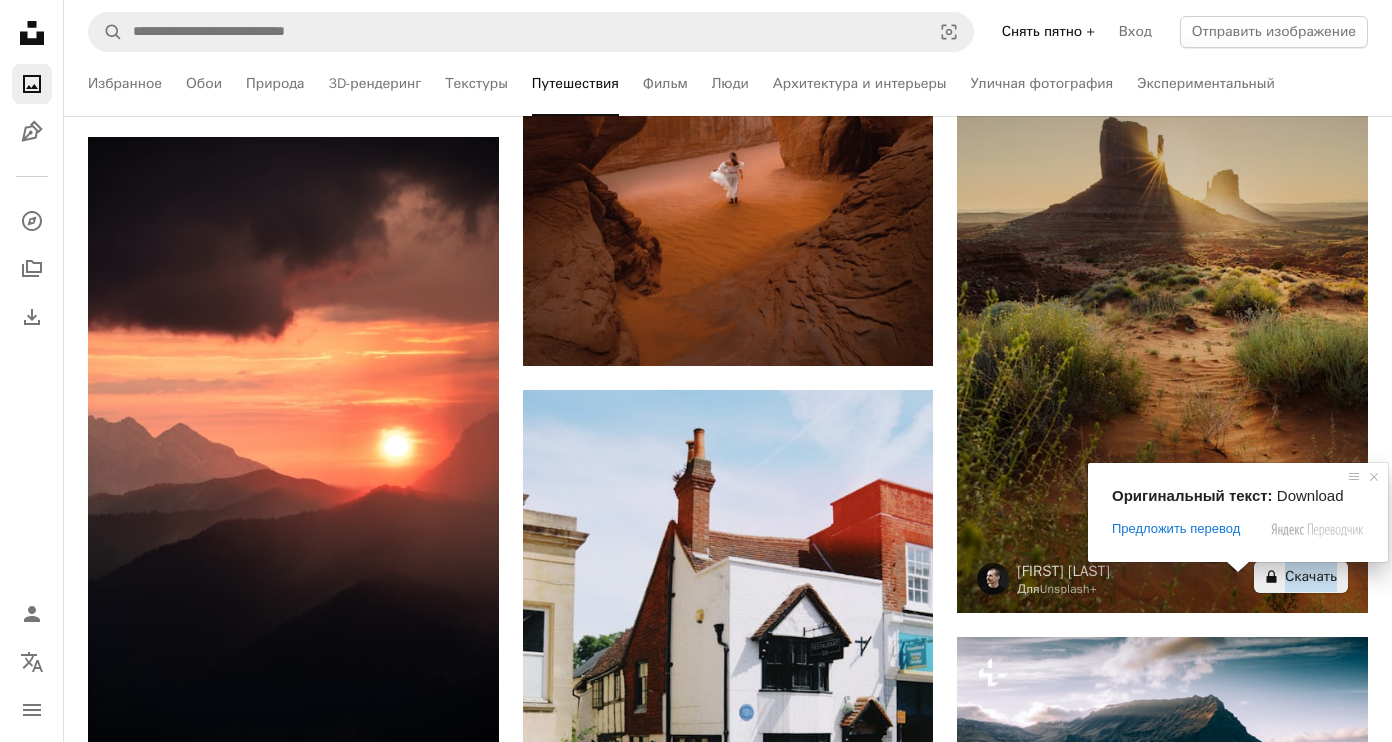 click on "Скачать" at bounding box center (1311, 577) 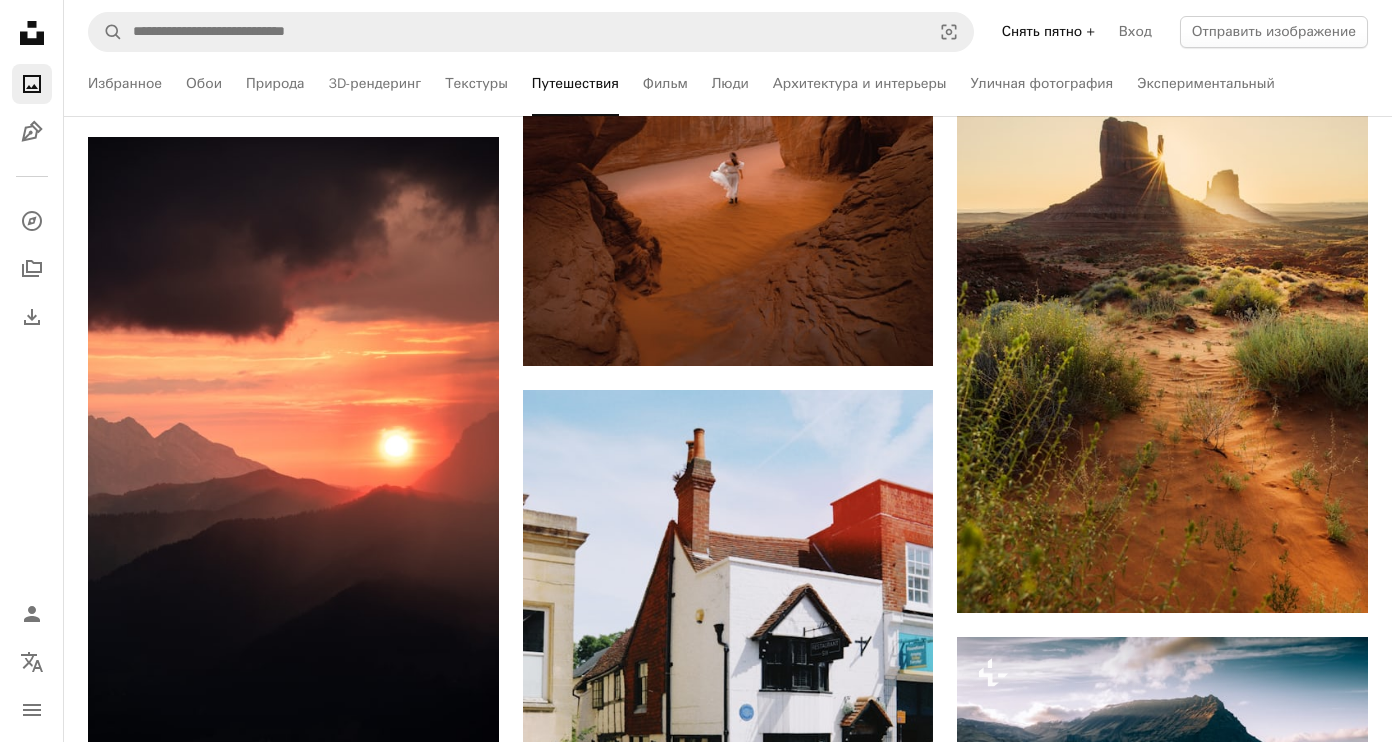 scroll, scrollTop: 40840, scrollLeft: 0, axis: vertical 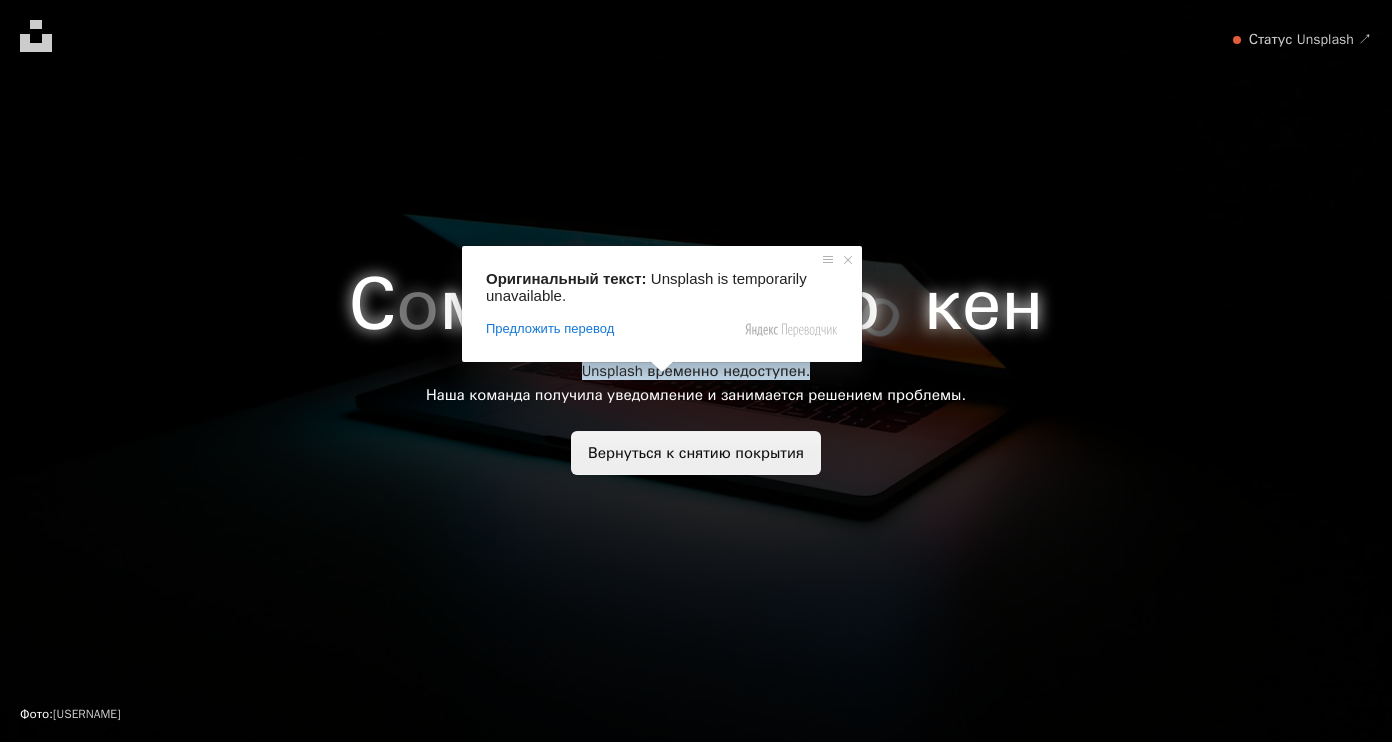 click on "Вернуться к снятию покрытия" at bounding box center [696, 453] 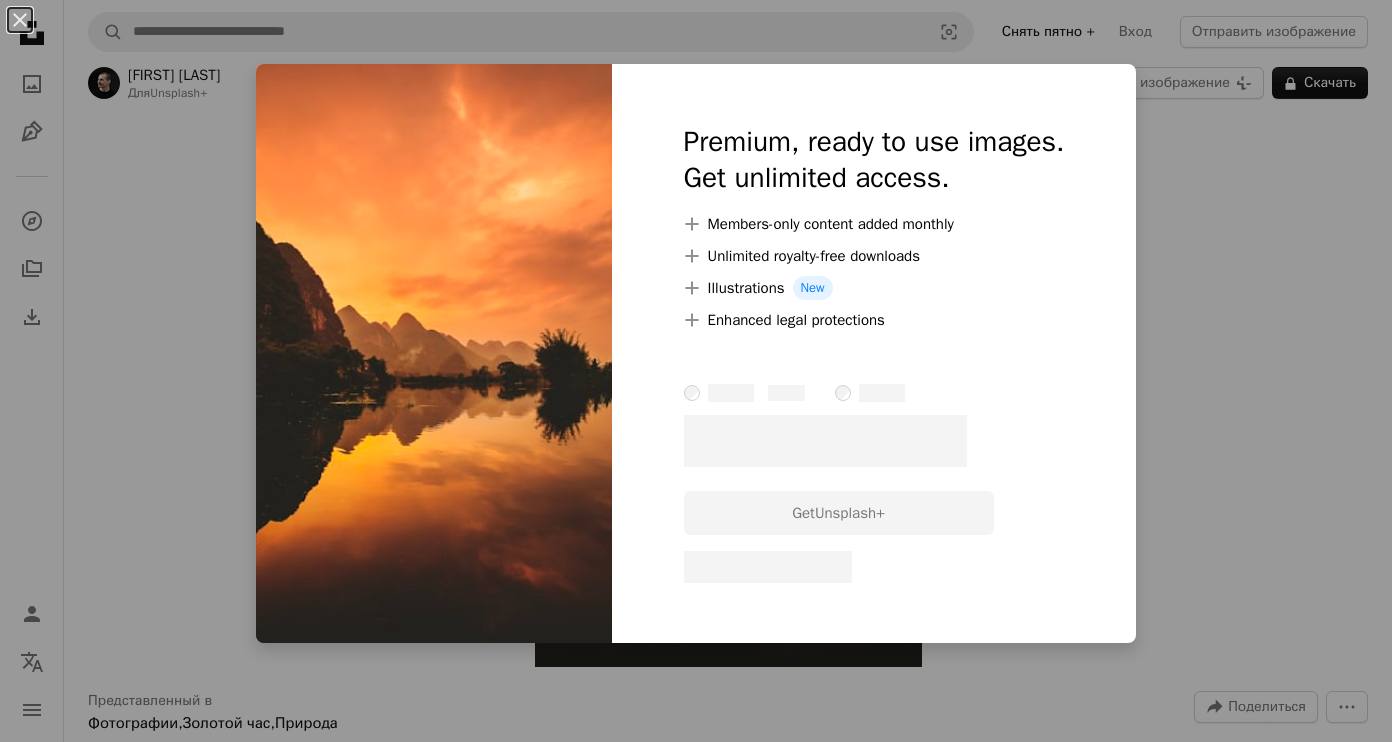 scroll, scrollTop: 49, scrollLeft: 0, axis: vertical 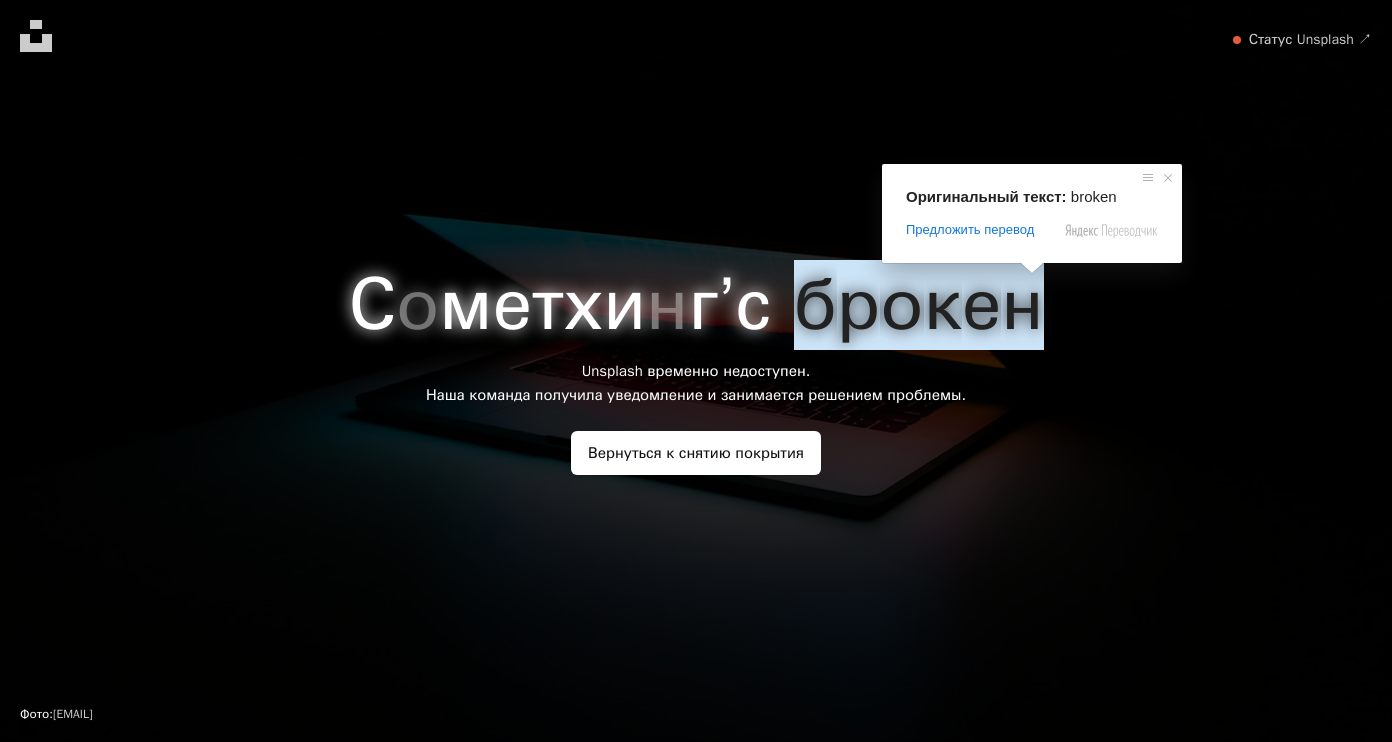 click on "С о м е т х и н г ’ с   б р о к е н Unsplash временно недоступен.   Наша команда получила уведомление и занимается решением проблемы. Вернуться к снятию покрытия" at bounding box center (696, 371) 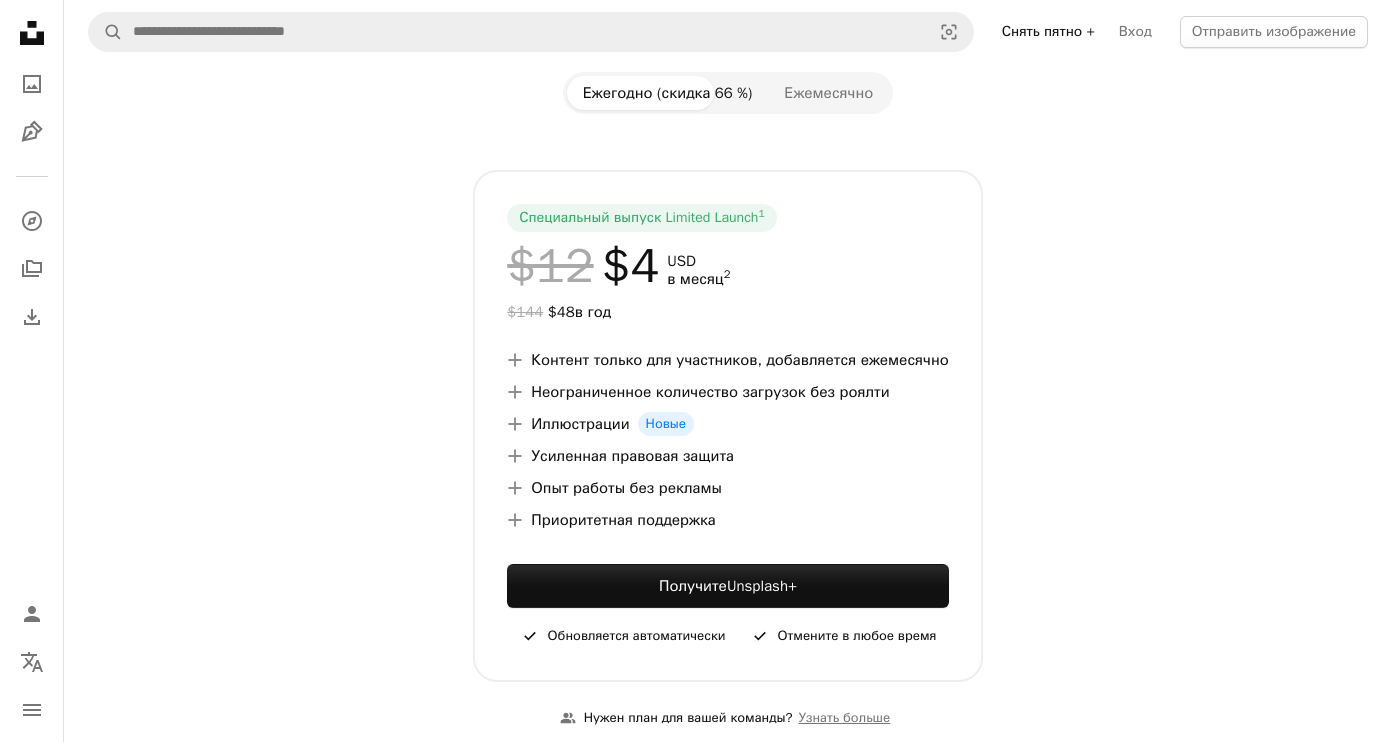 scroll, scrollTop: 224, scrollLeft: 0, axis: vertical 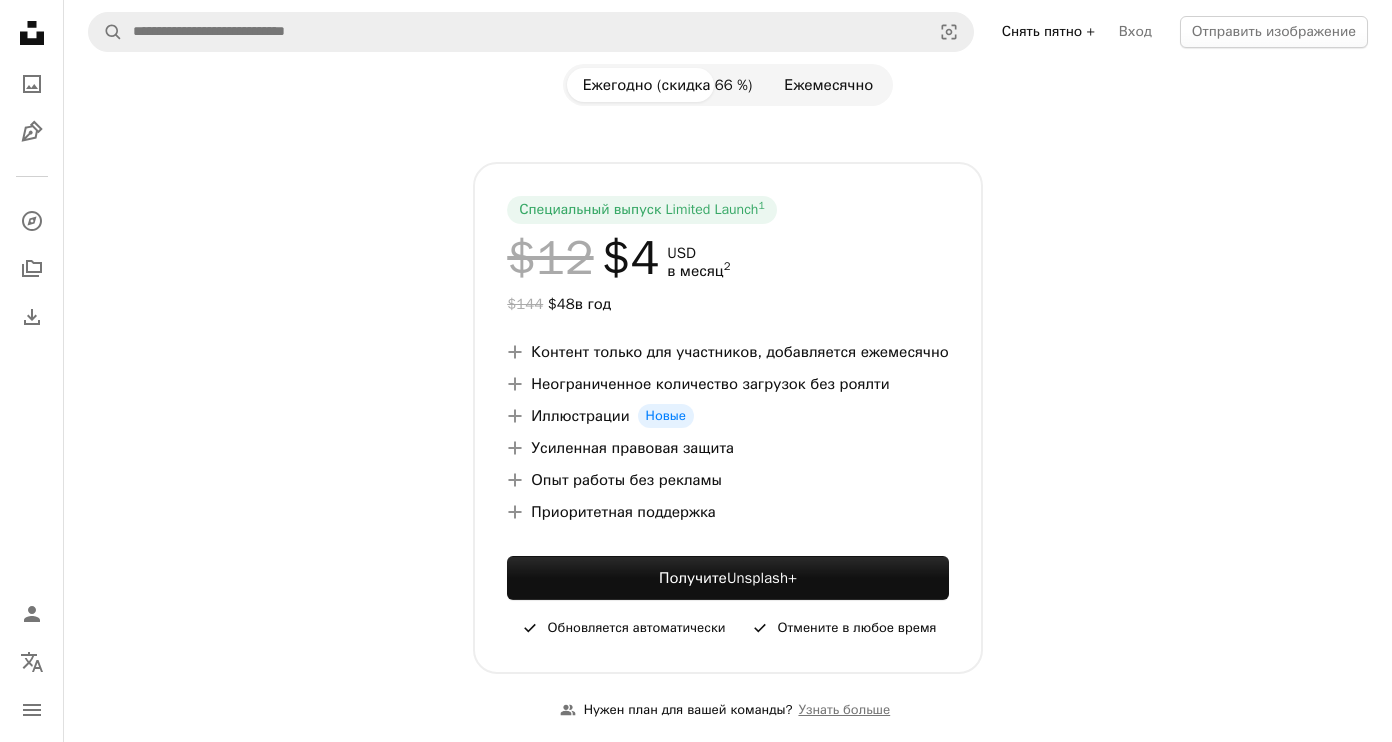 click on "Ежемесячно" at bounding box center [828, 85] 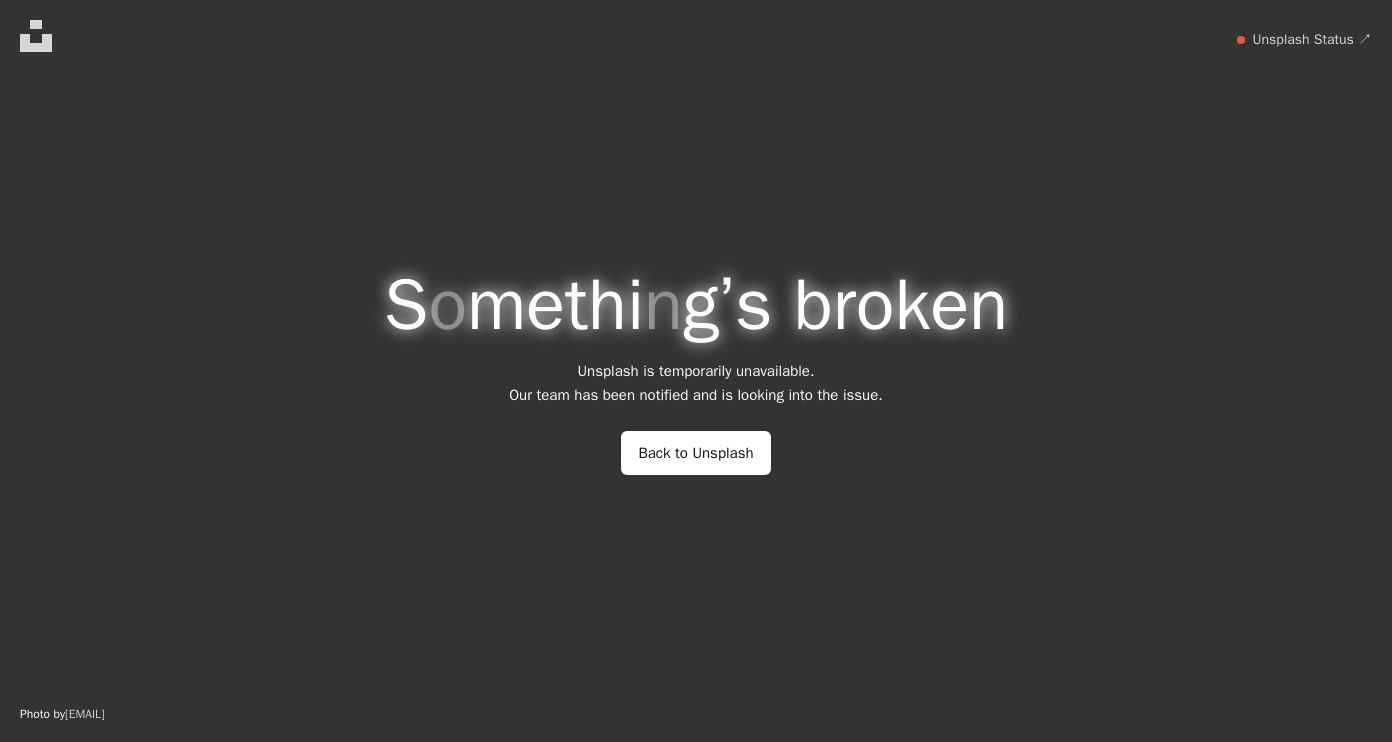 scroll, scrollTop: 0, scrollLeft: 0, axis: both 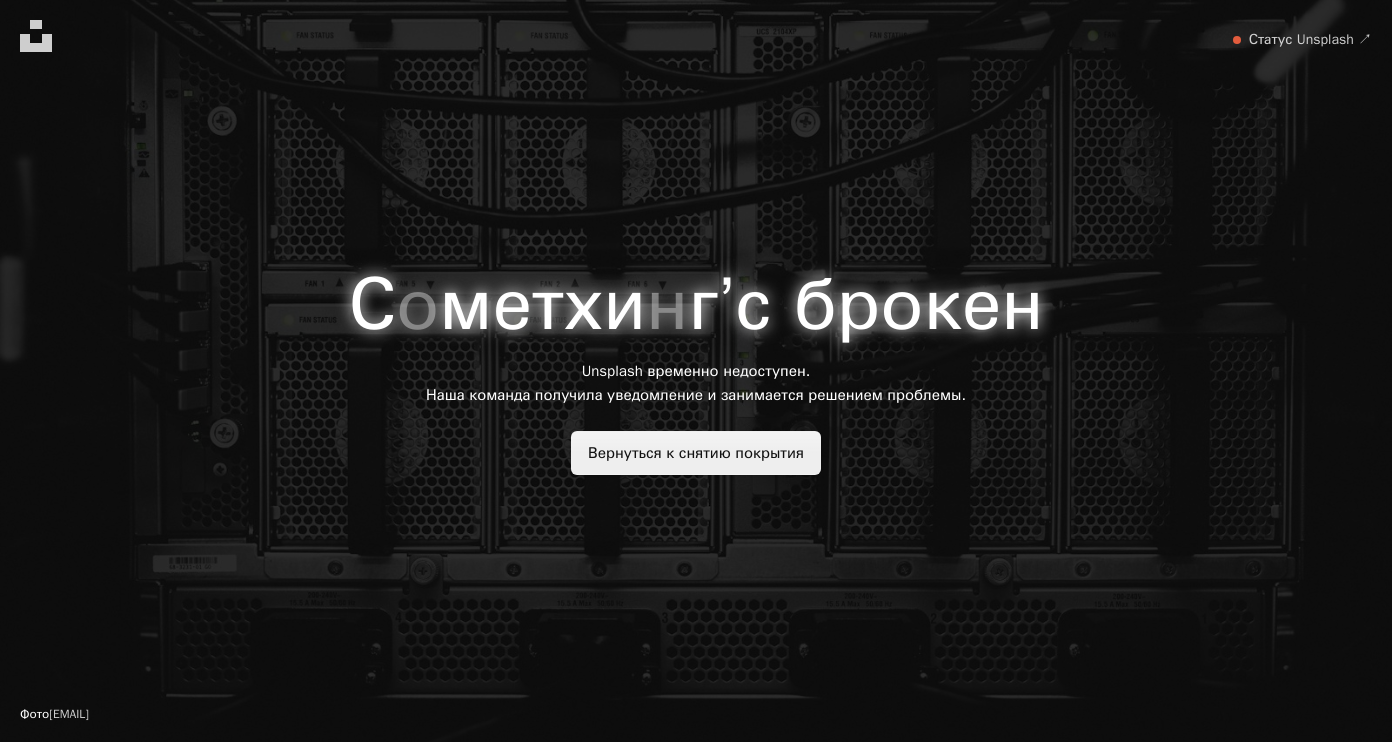 click on "Вернуться к снятию покрытия" at bounding box center (696, 453) 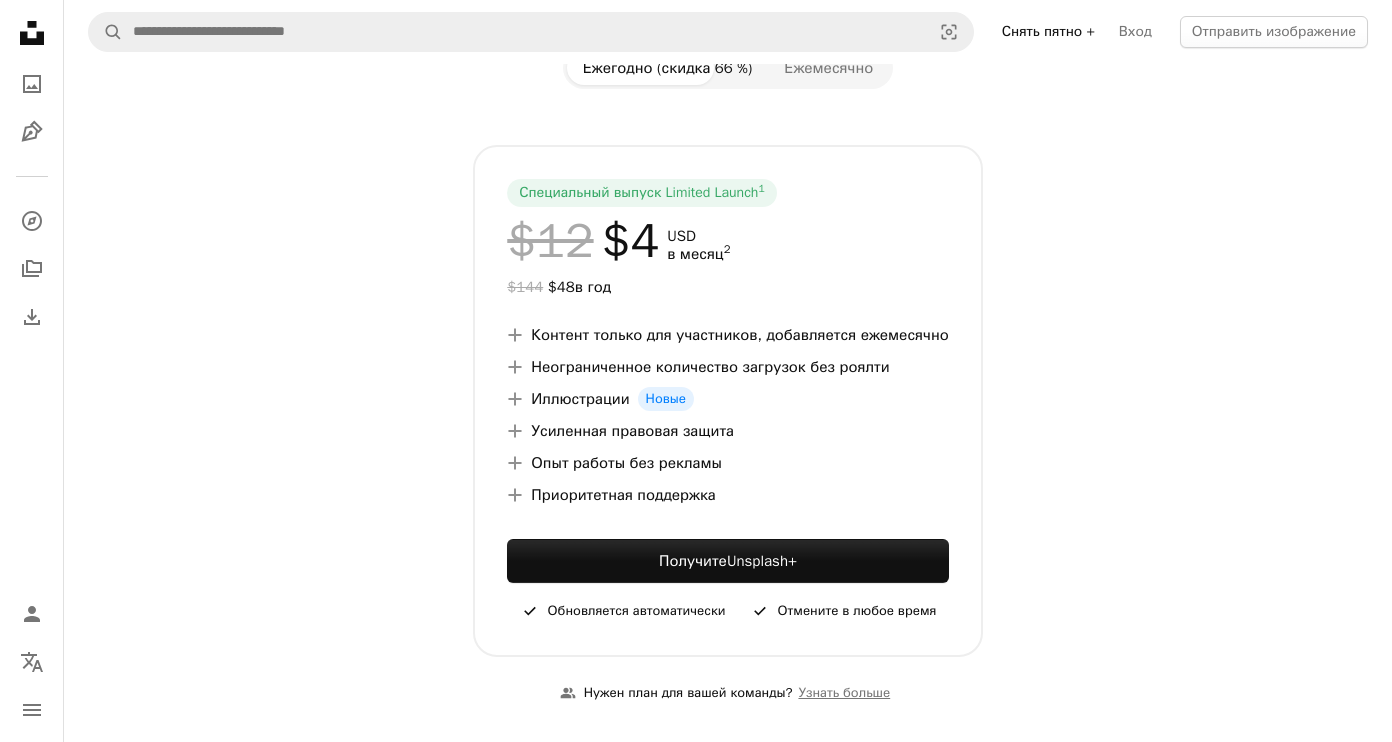 scroll, scrollTop: 222, scrollLeft: 0, axis: vertical 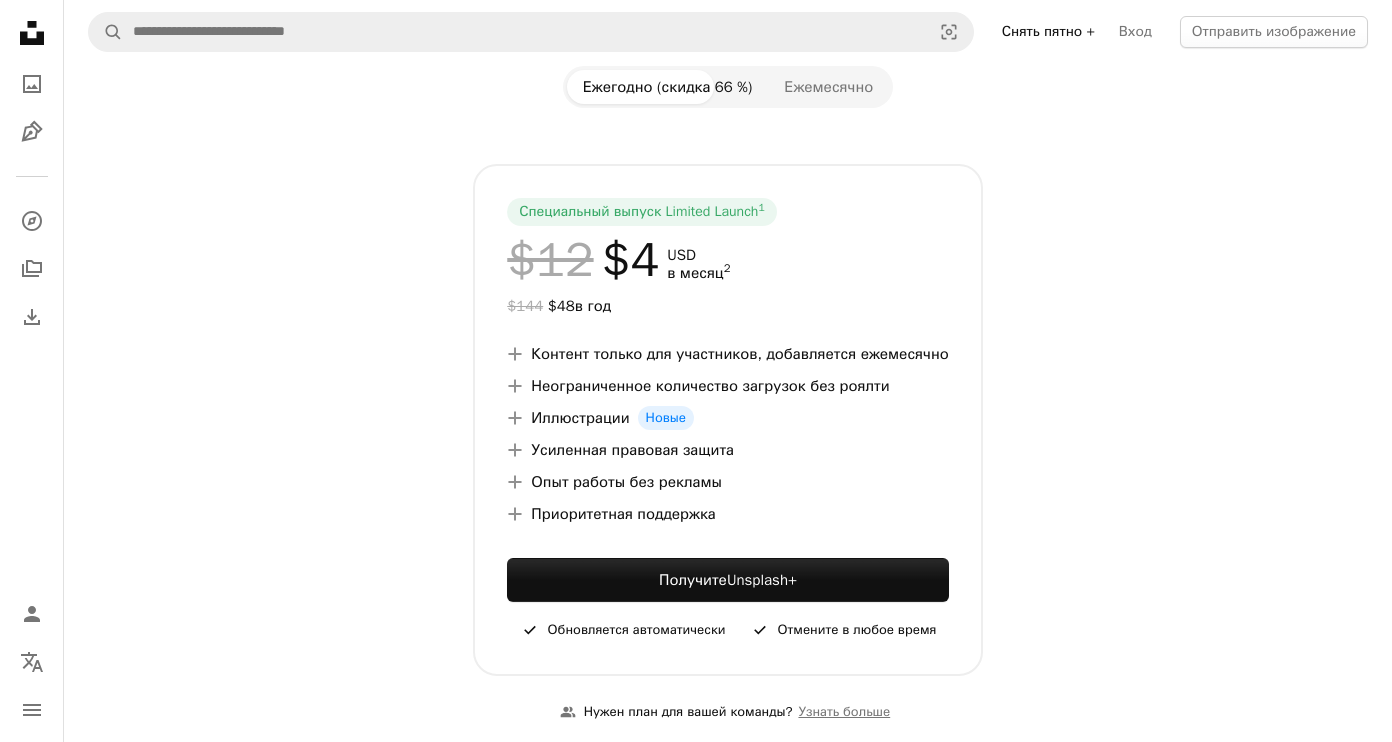 click 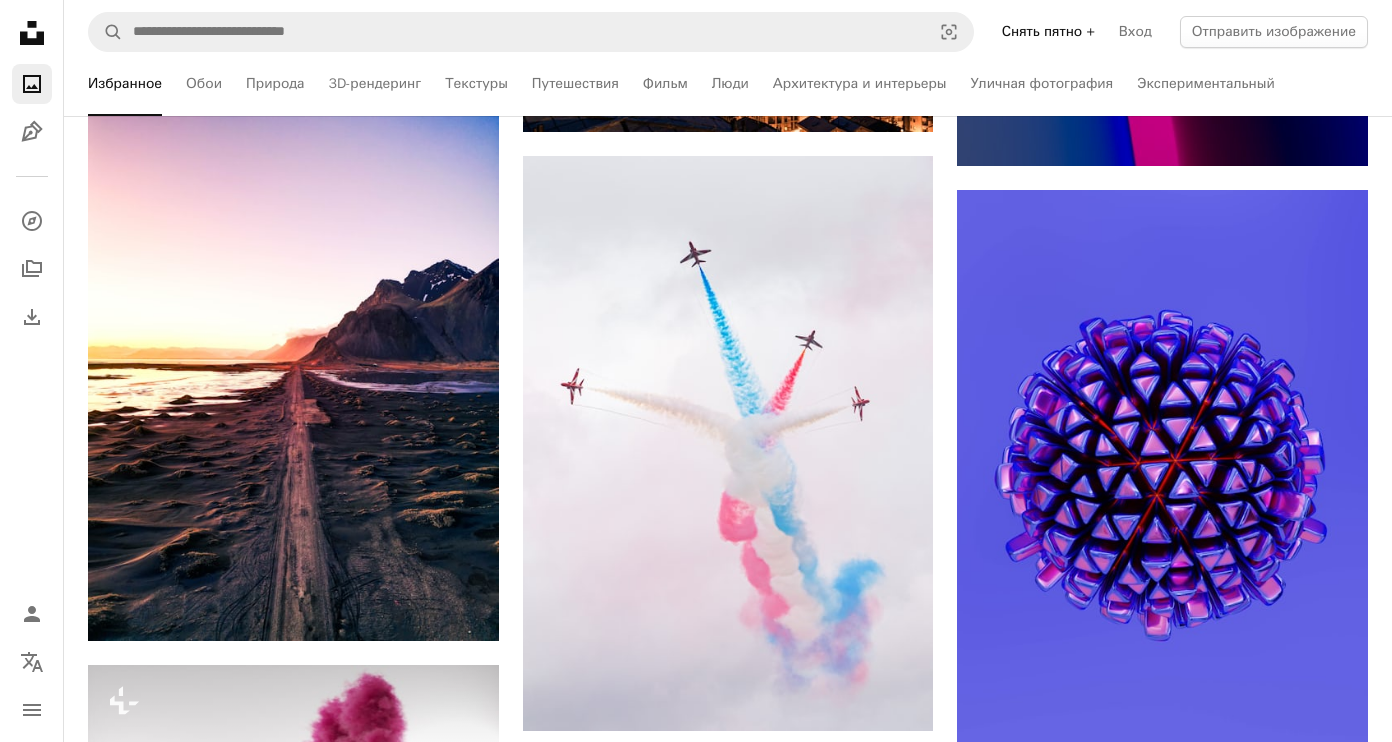 scroll, scrollTop: 15680, scrollLeft: 0, axis: vertical 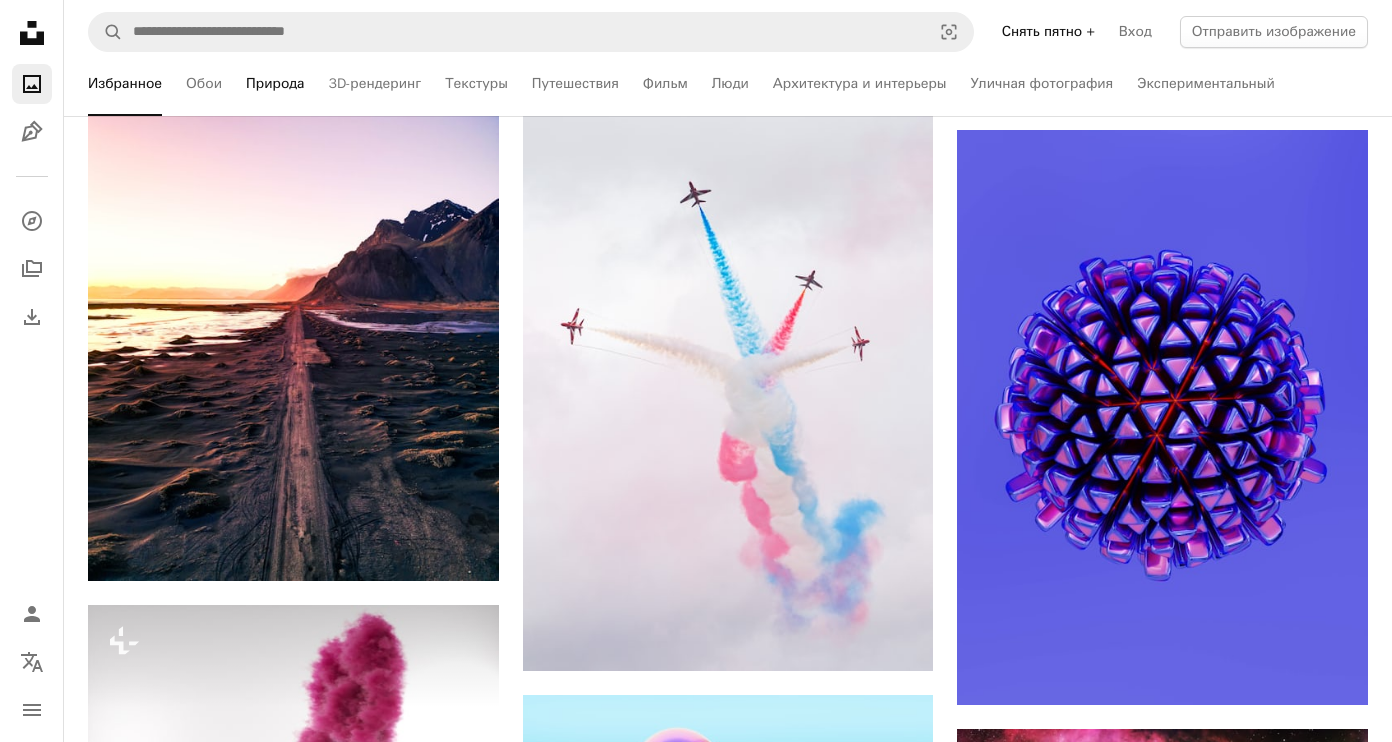 click on "Природа" at bounding box center (275, 84) 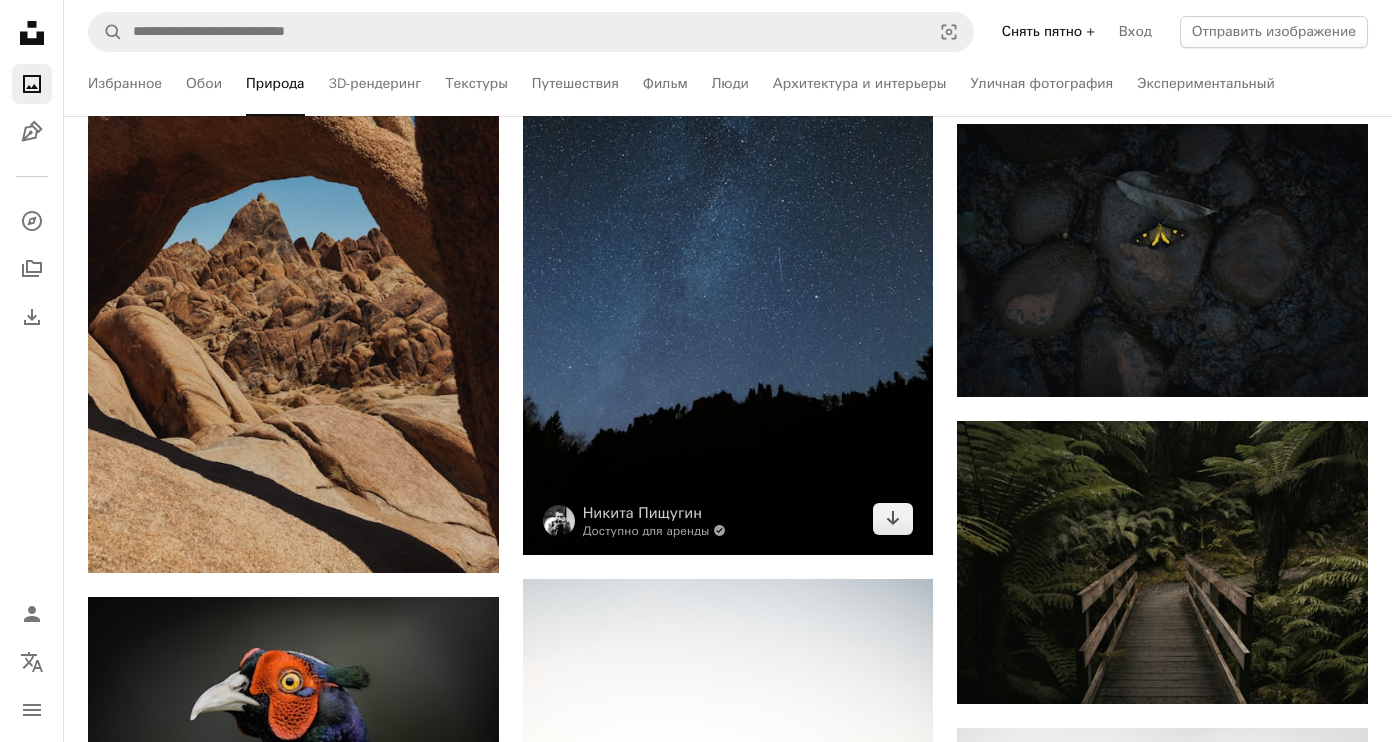 scroll, scrollTop: 3376, scrollLeft: 0, axis: vertical 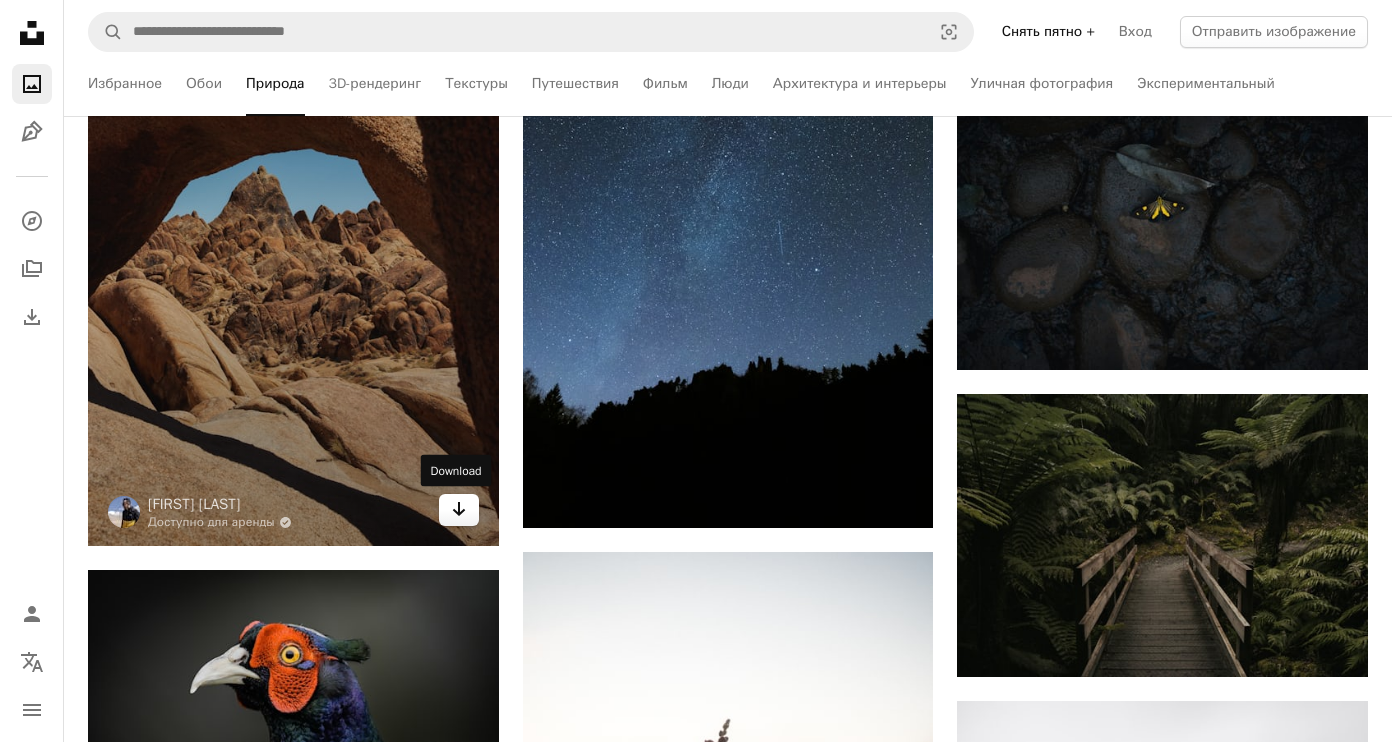 click on "Arrow pointing down" 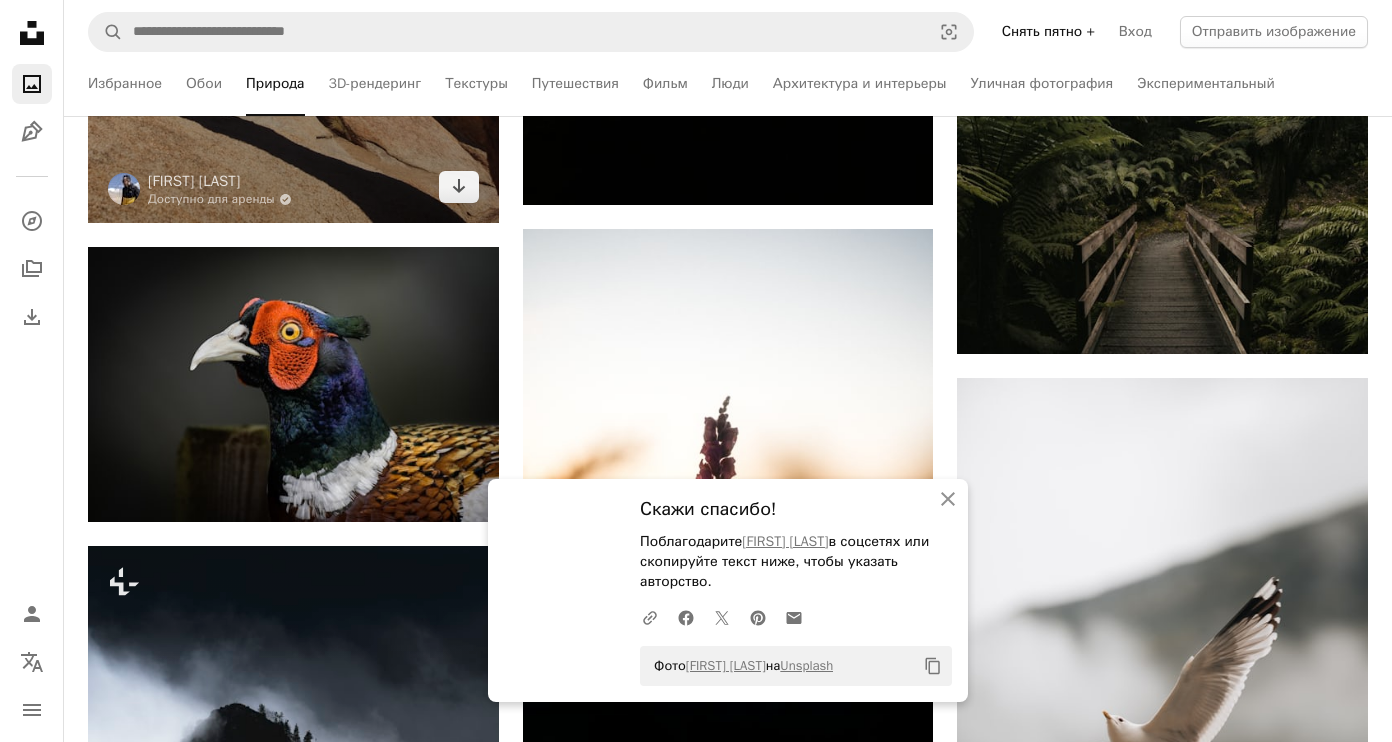 scroll, scrollTop: 4049, scrollLeft: 0, axis: vertical 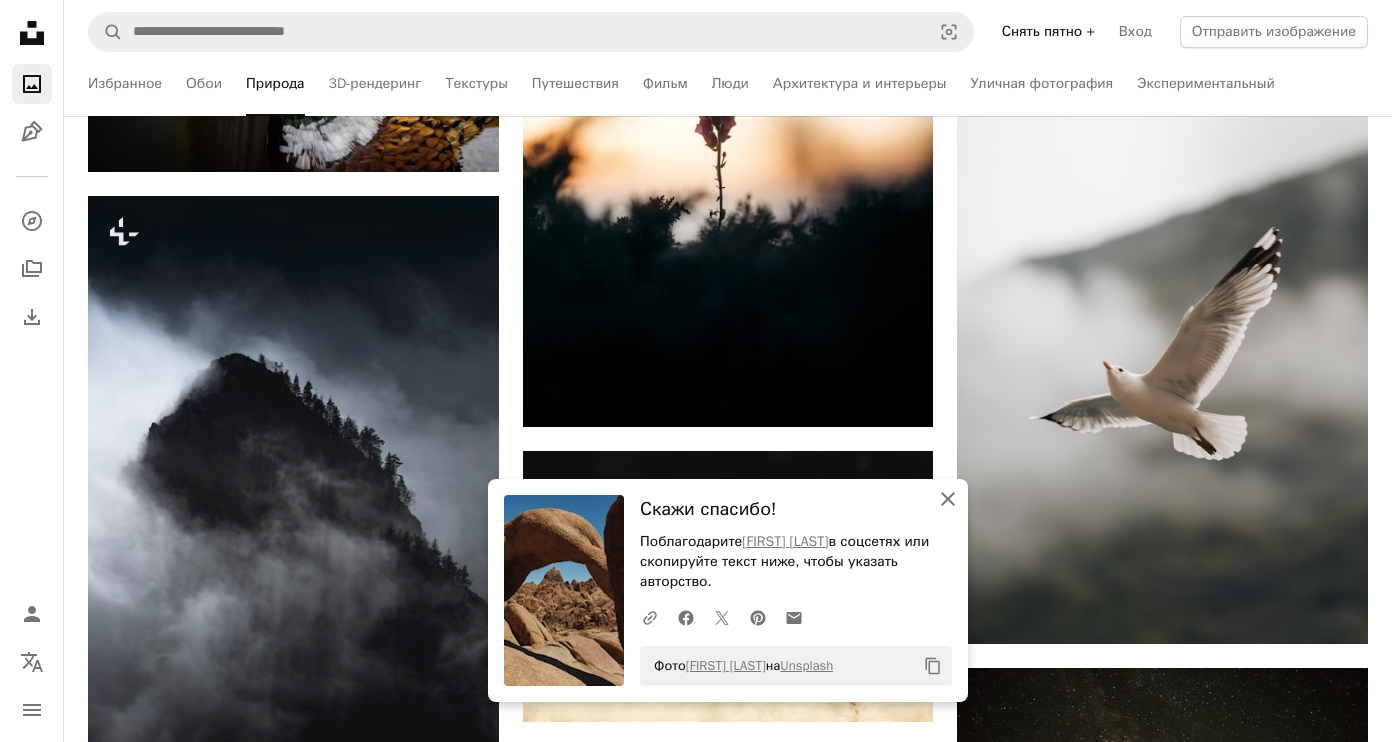 click on "An X shape" 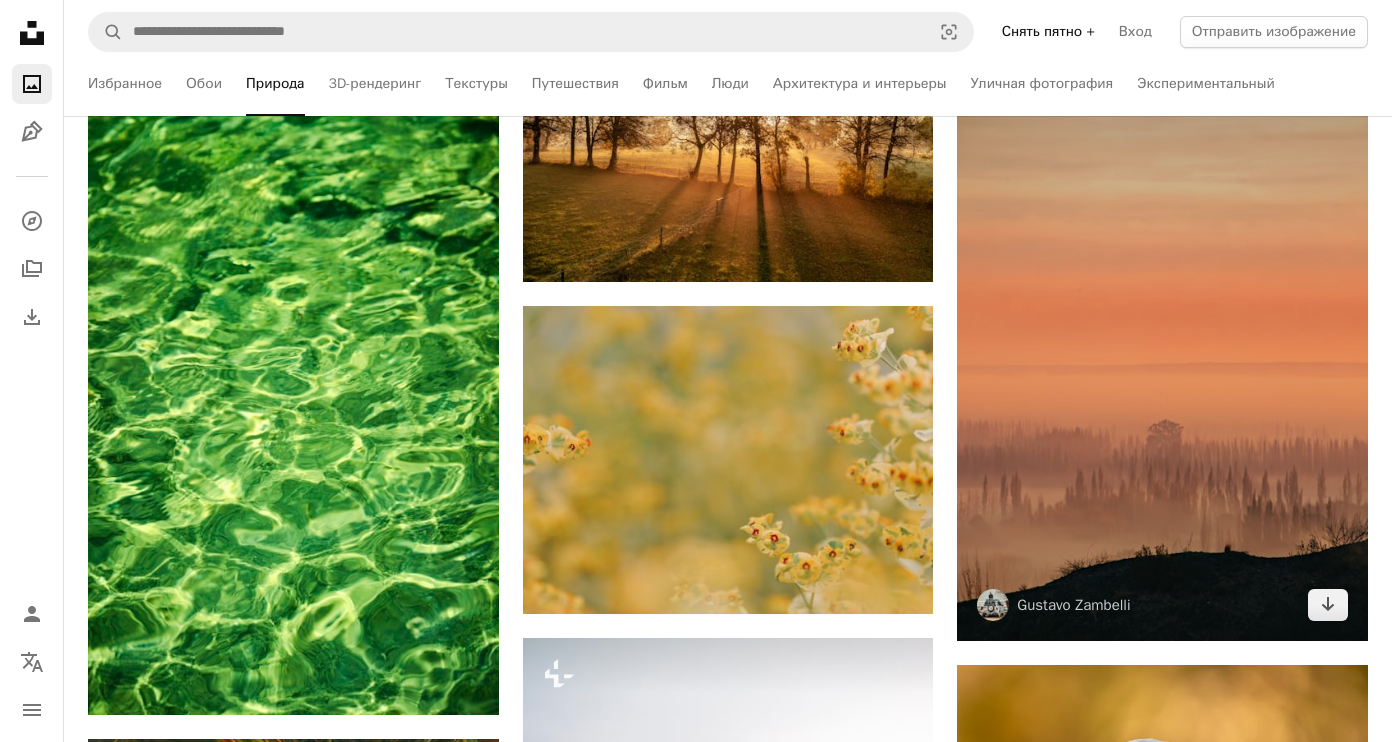 scroll, scrollTop: 31763, scrollLeft: 0, axis: vertical 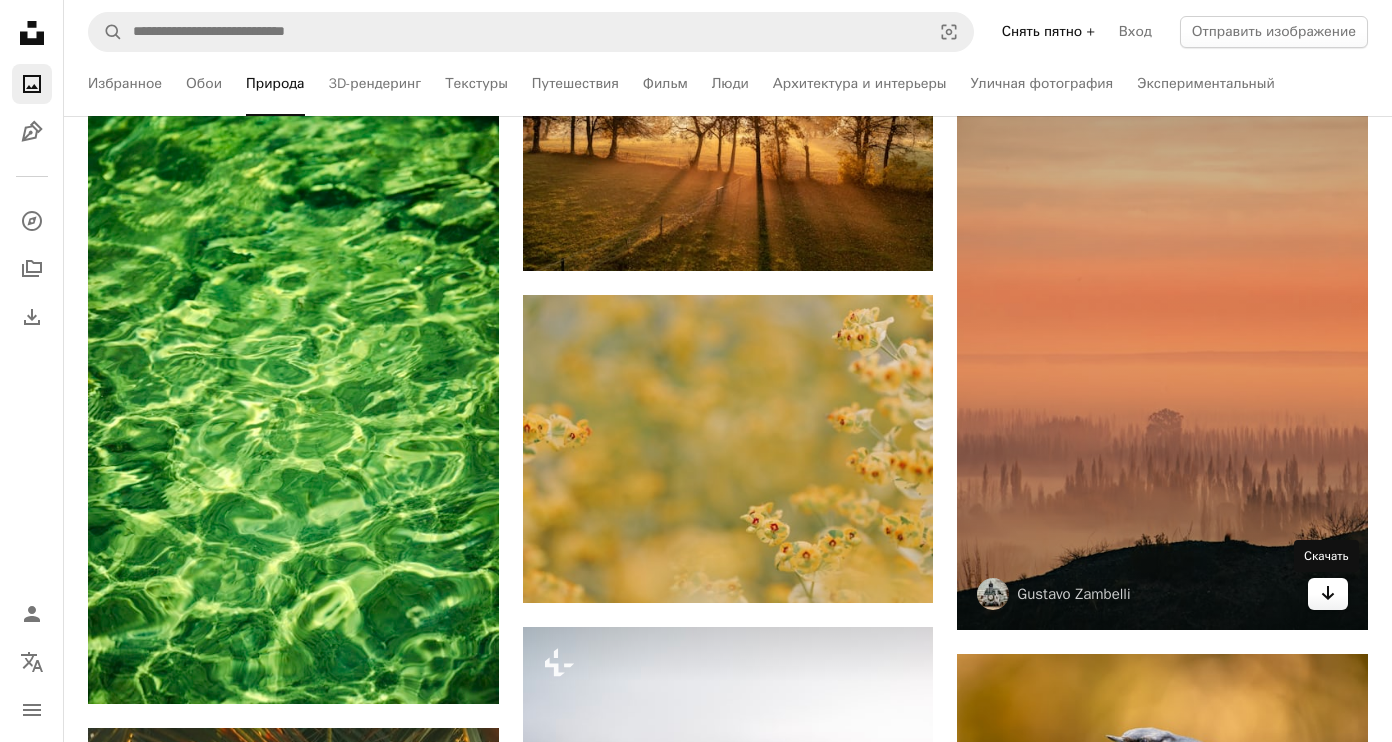 click 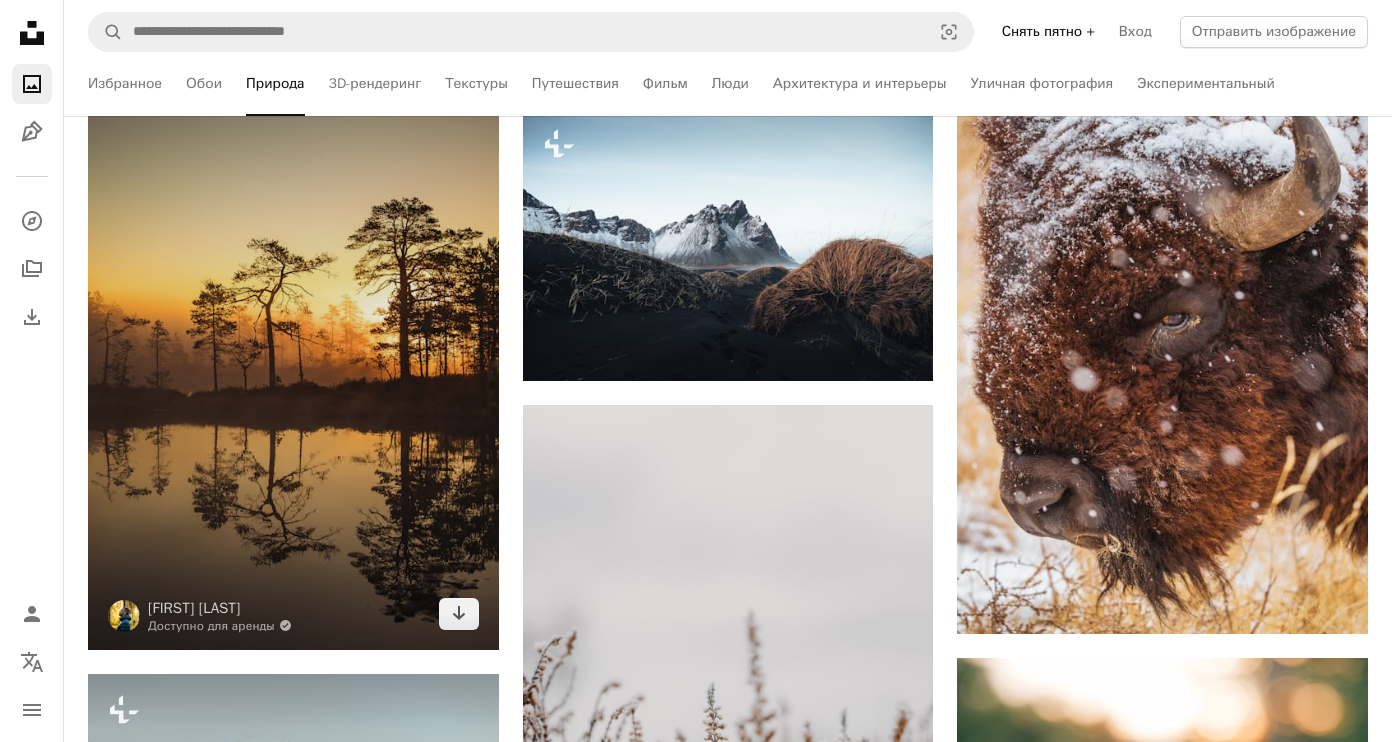 scroll, scrollTop: 35233, scrollLeft: 0, axis: vertical 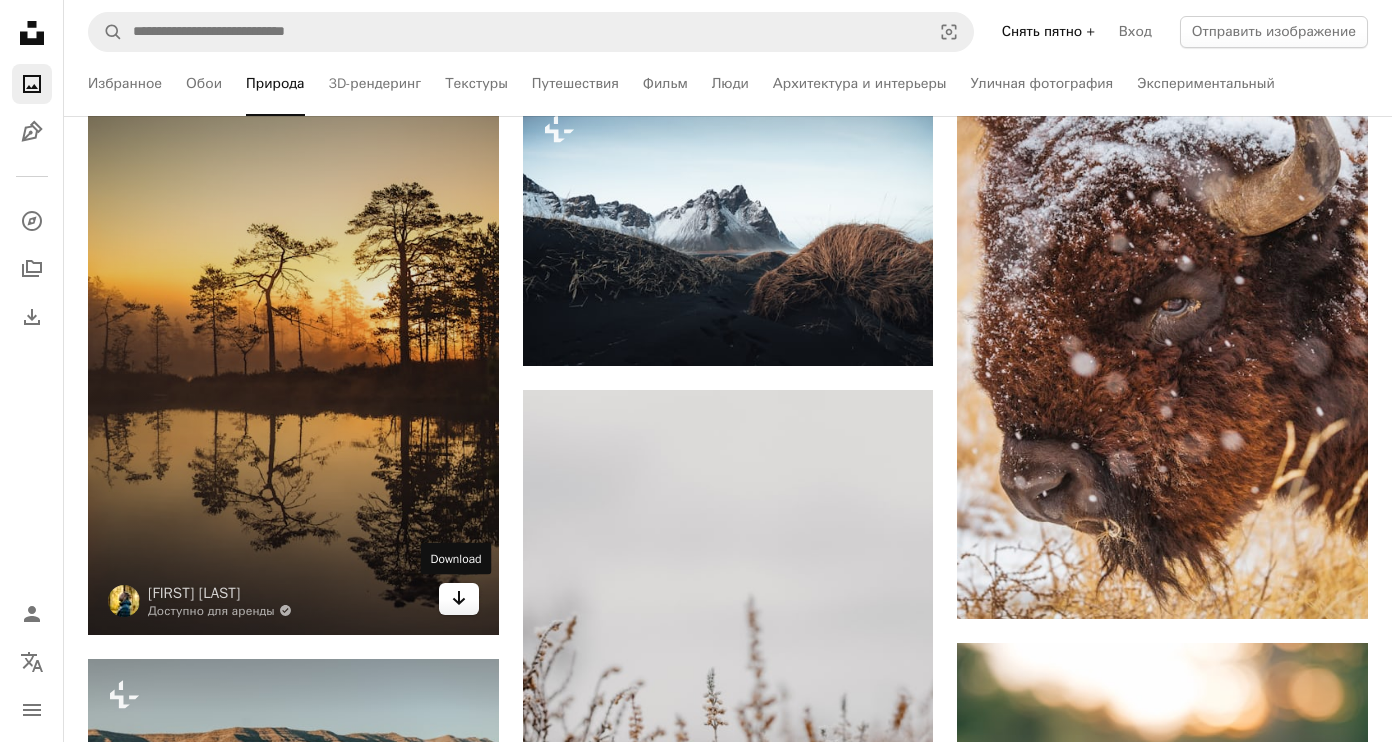 click on "Arrow pointing down" 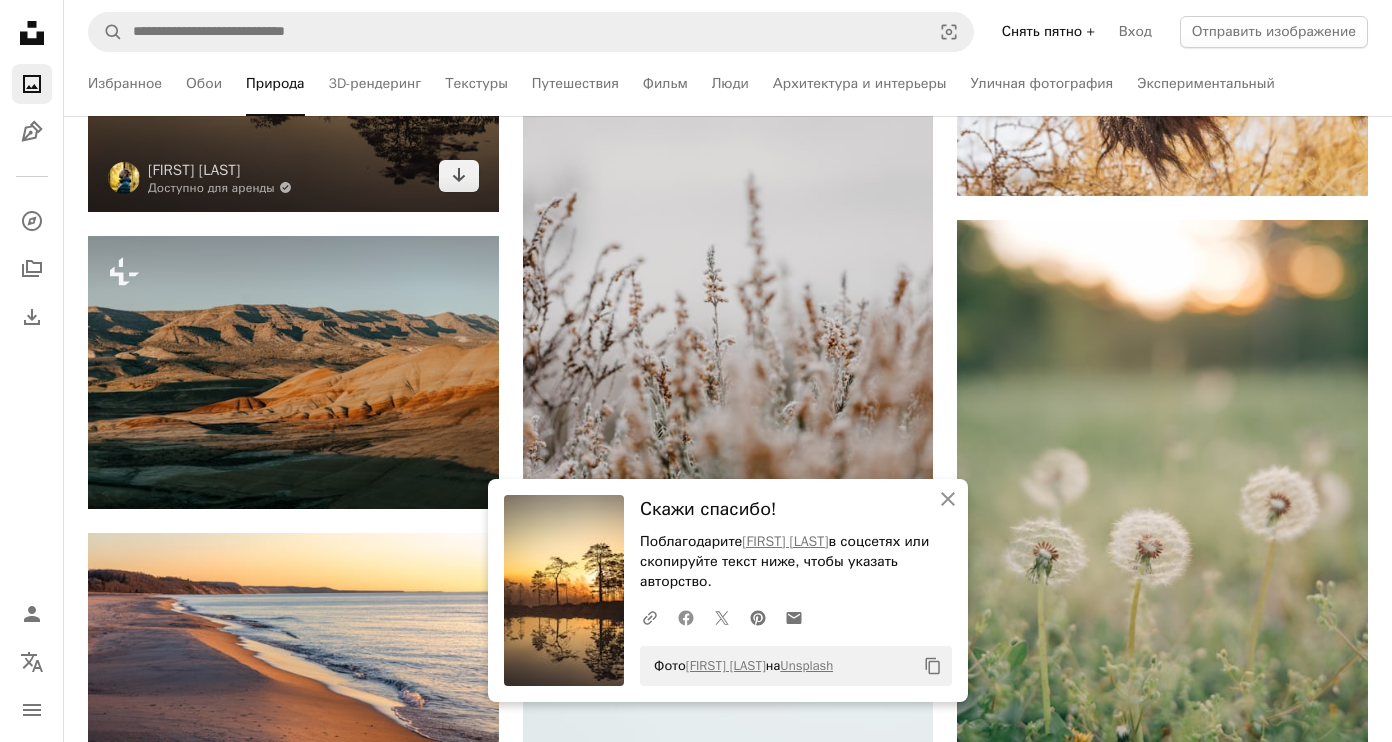 scroll, scrollTop: 35777, scrollLeft: 0, axis: vertical 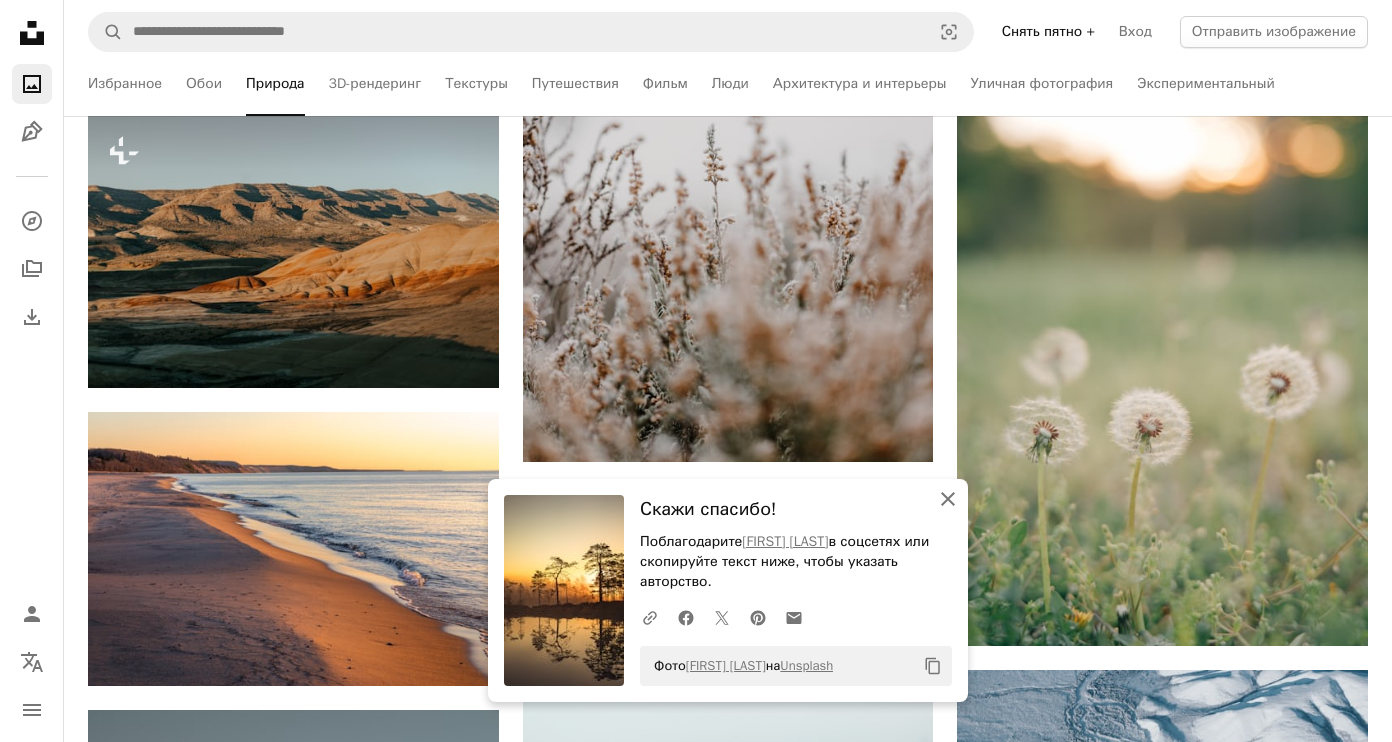 click on "An X shape" 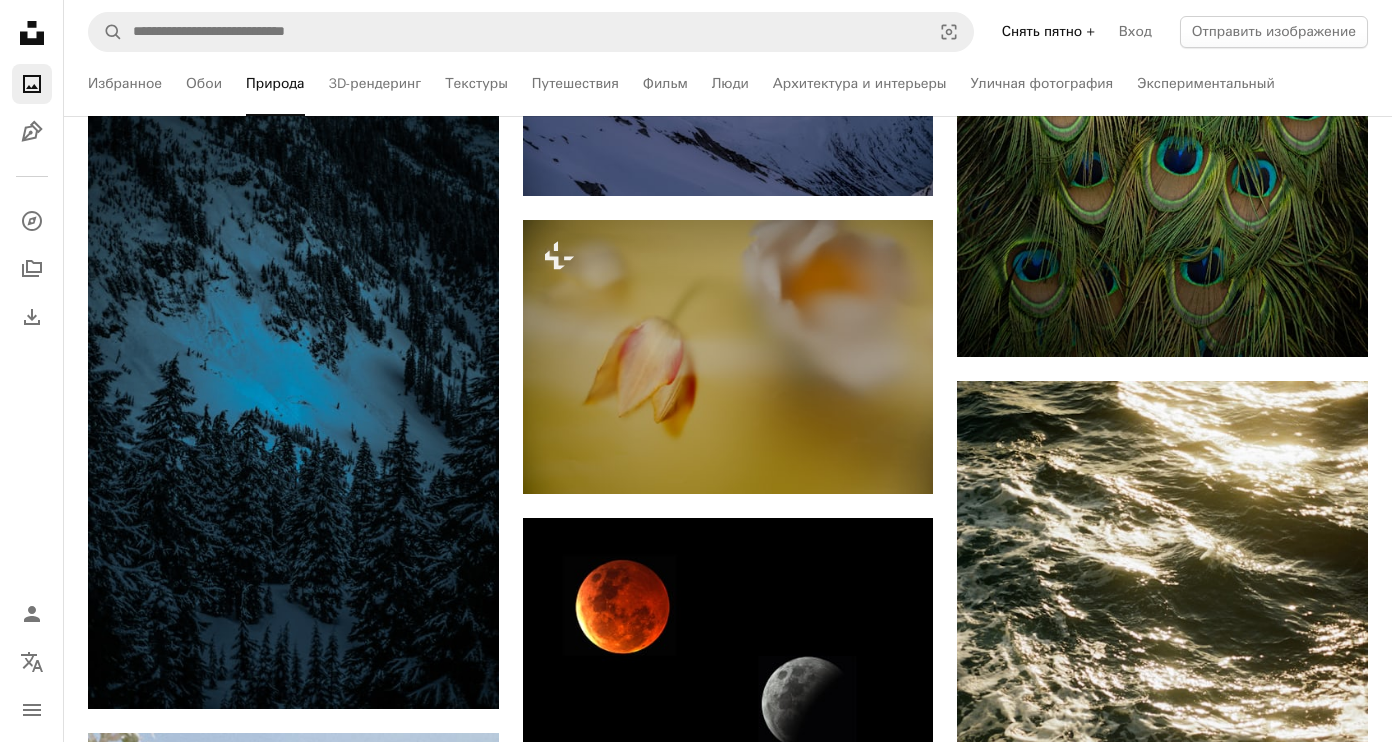 scroll, scrollTop: 44011, scrollLeft: 0, axis: vertical 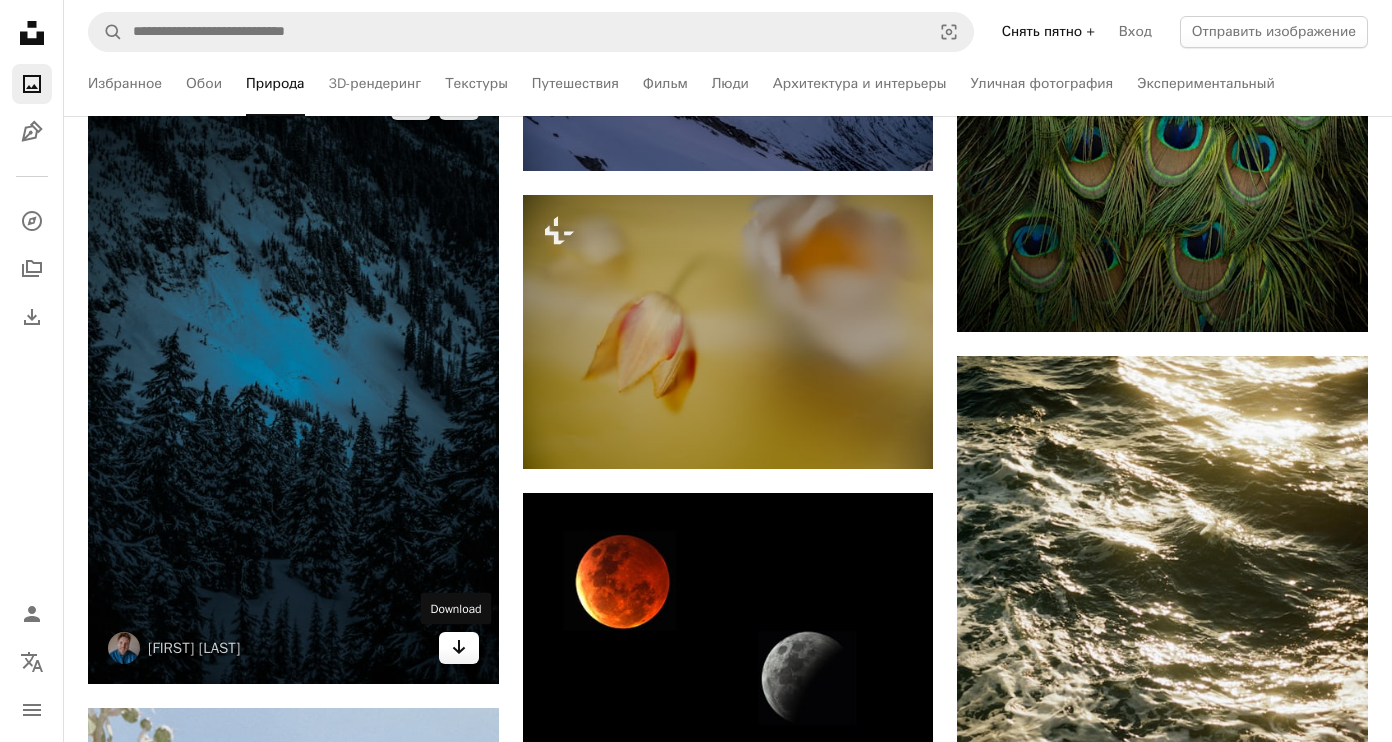 click on "Arrow pointing down" 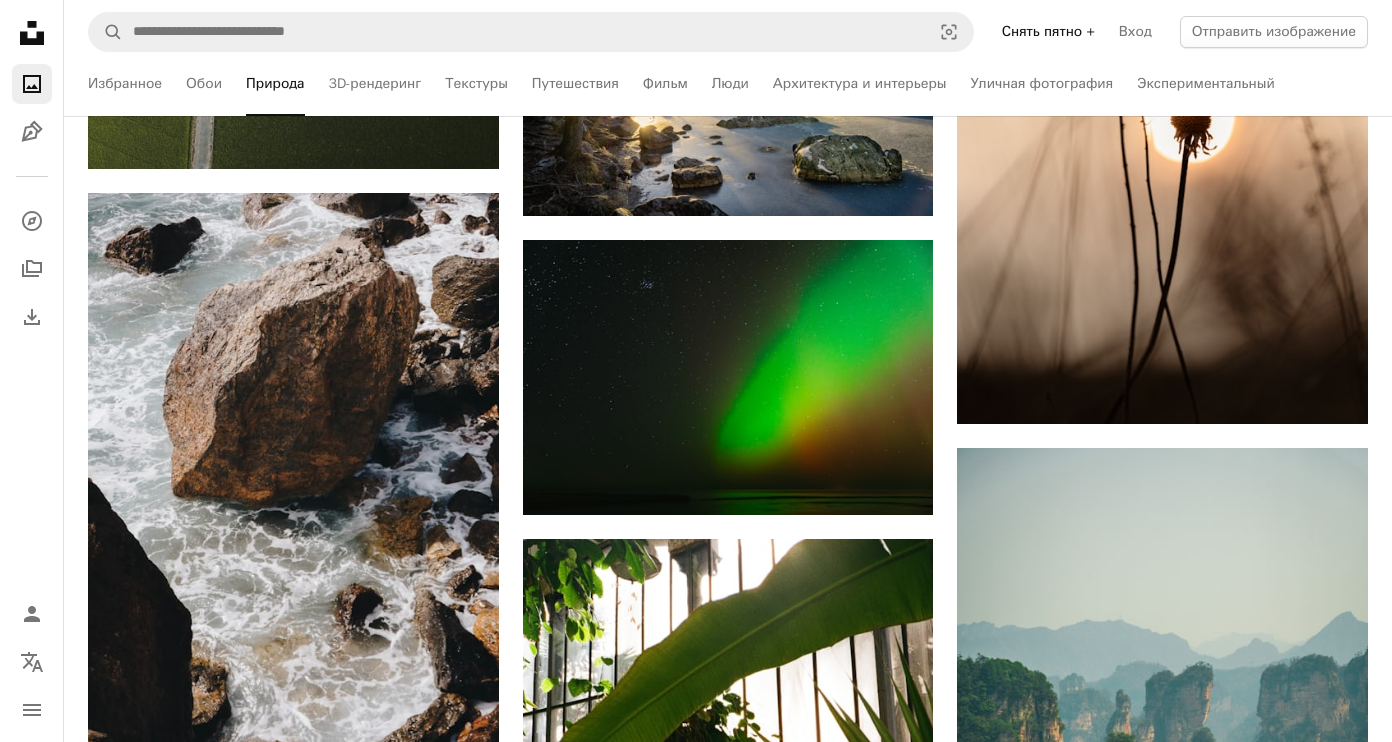 scroll, scrollTop: 62733, scrollLeft: 0, axis: vertical 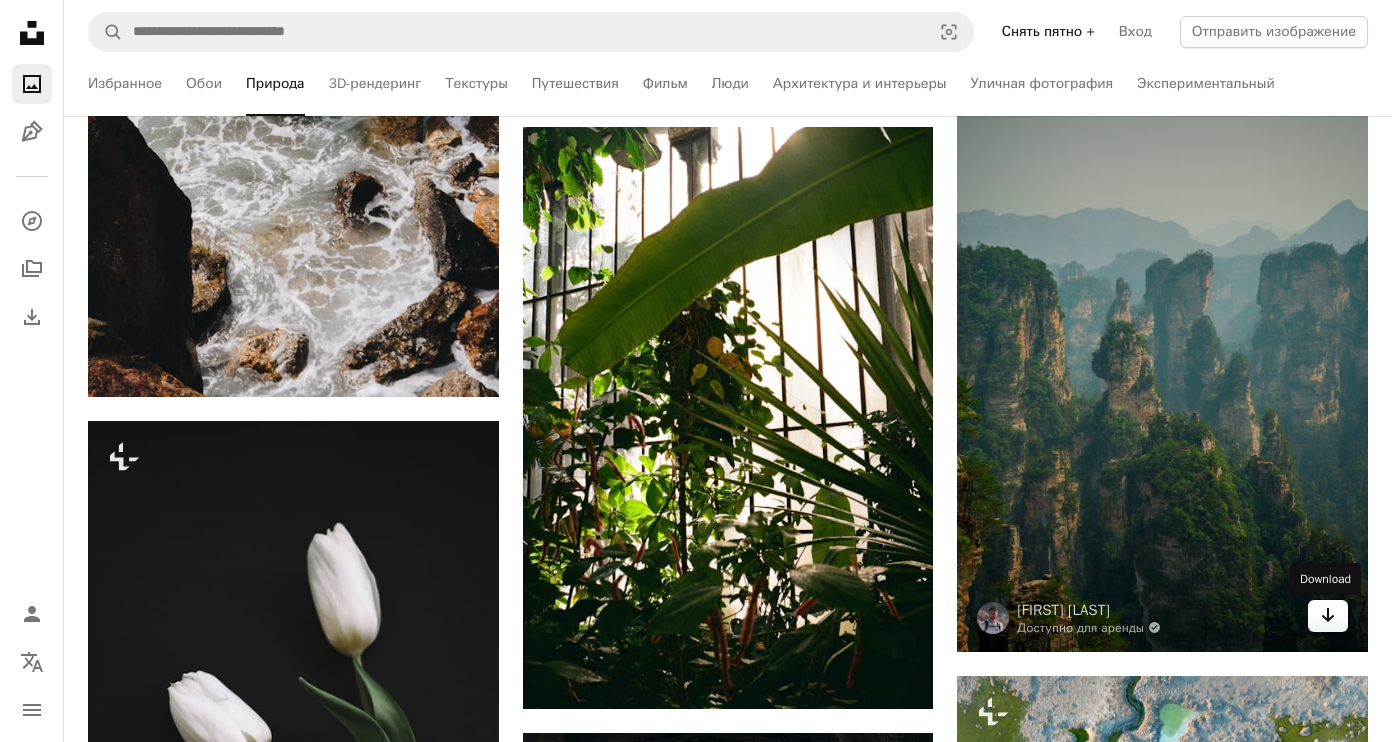 click on "Arrow pointing down" 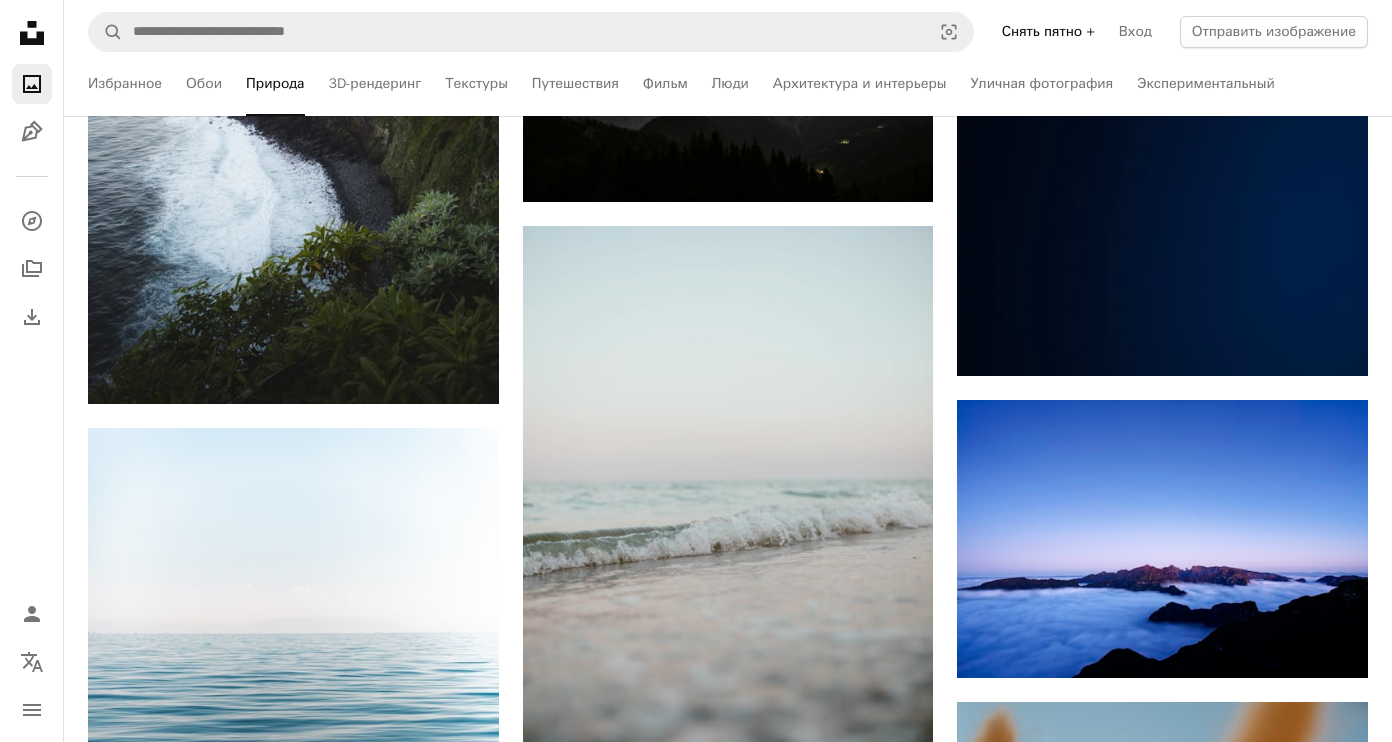 scroll, scrollTop: 84544, scrollLeft: 0, axis: vertical 